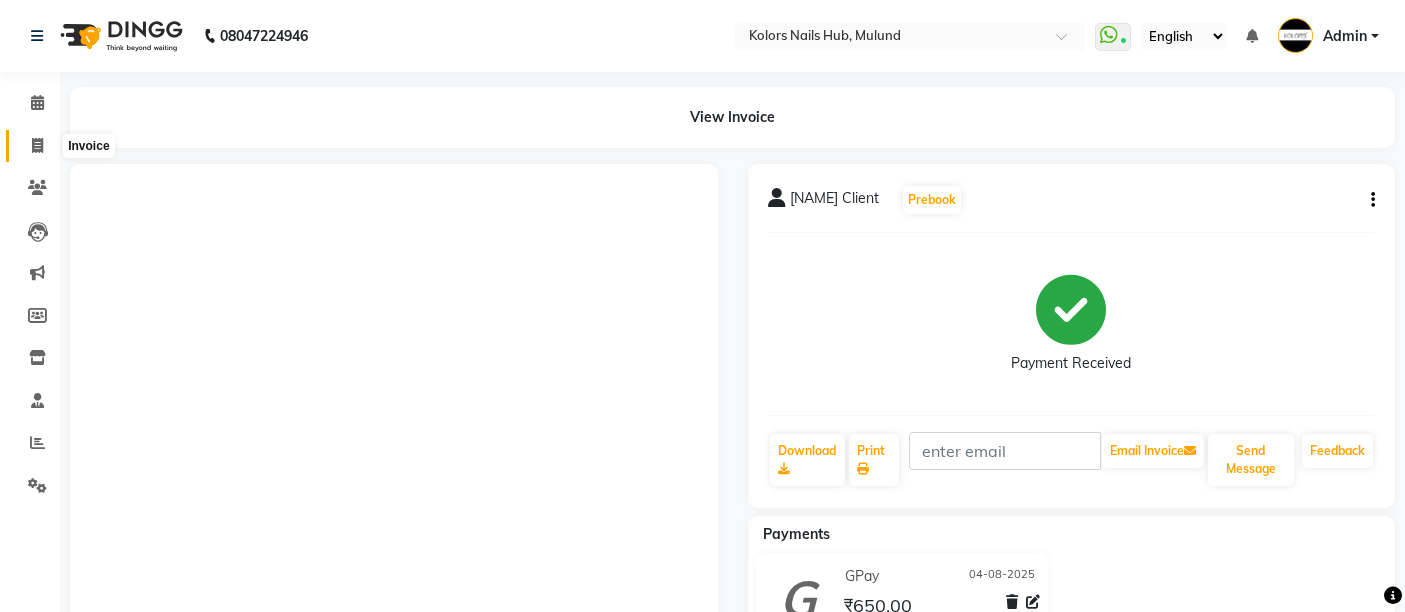 scroll, scrollTop: 0, scrollLeft: 0, axis: both 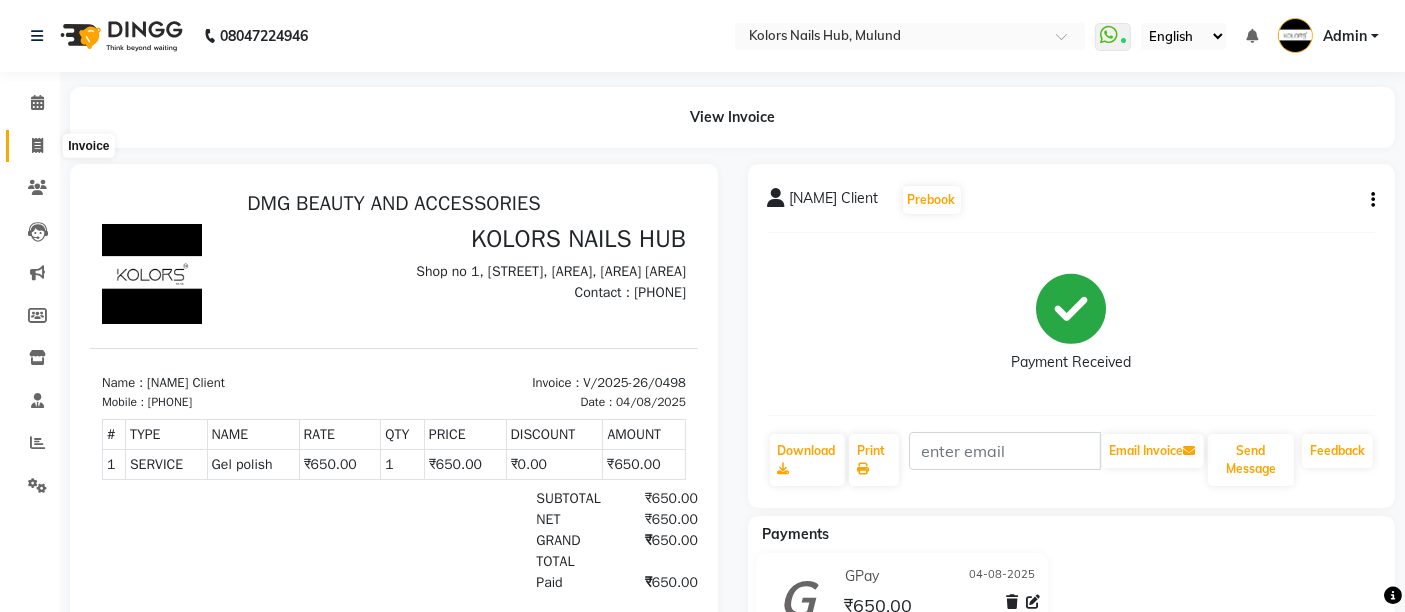 click 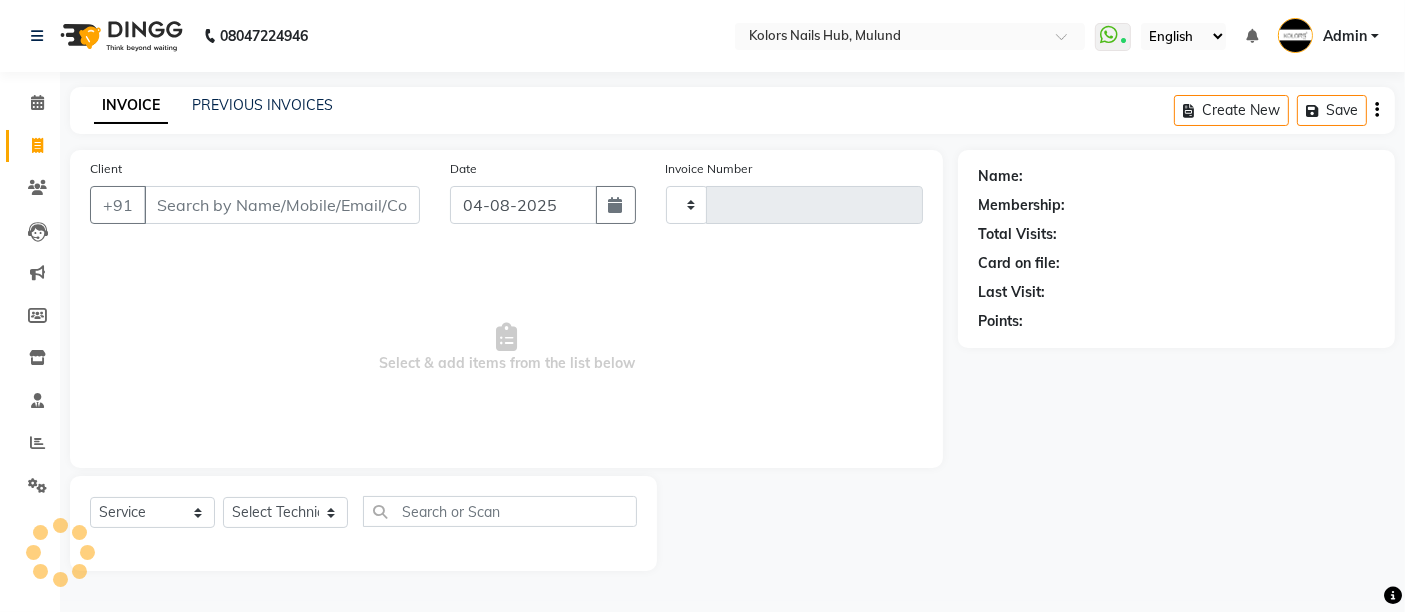type on "0499" 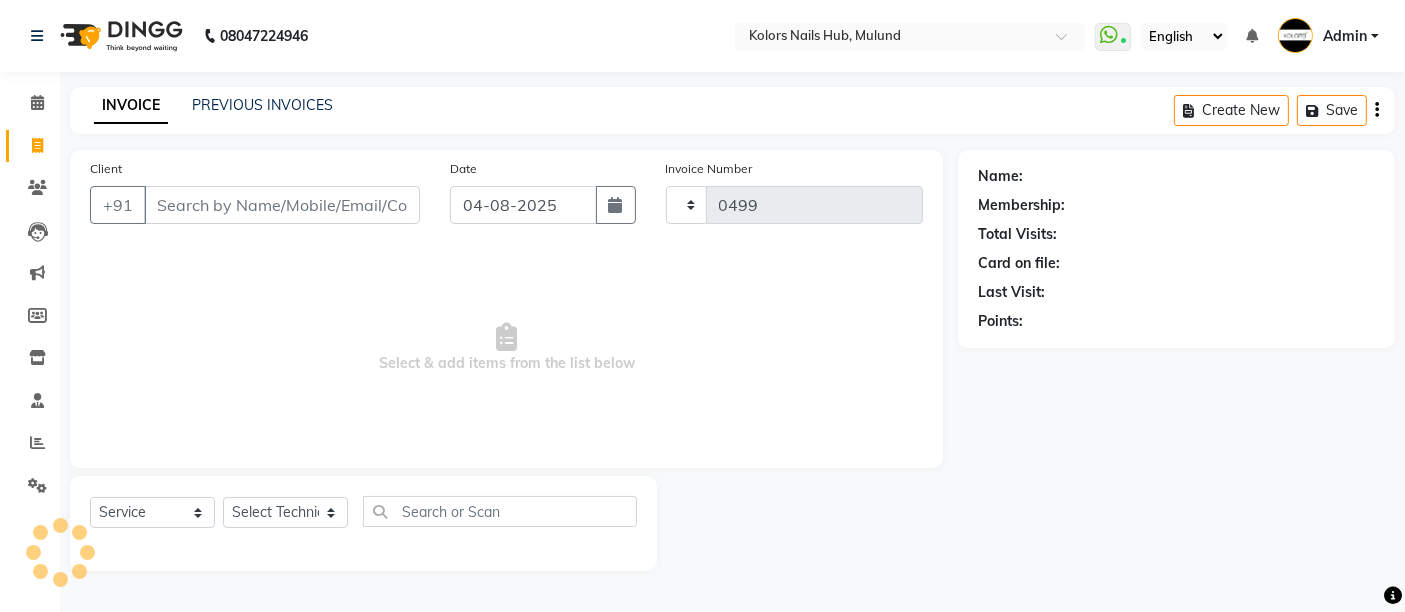 select on "7121" 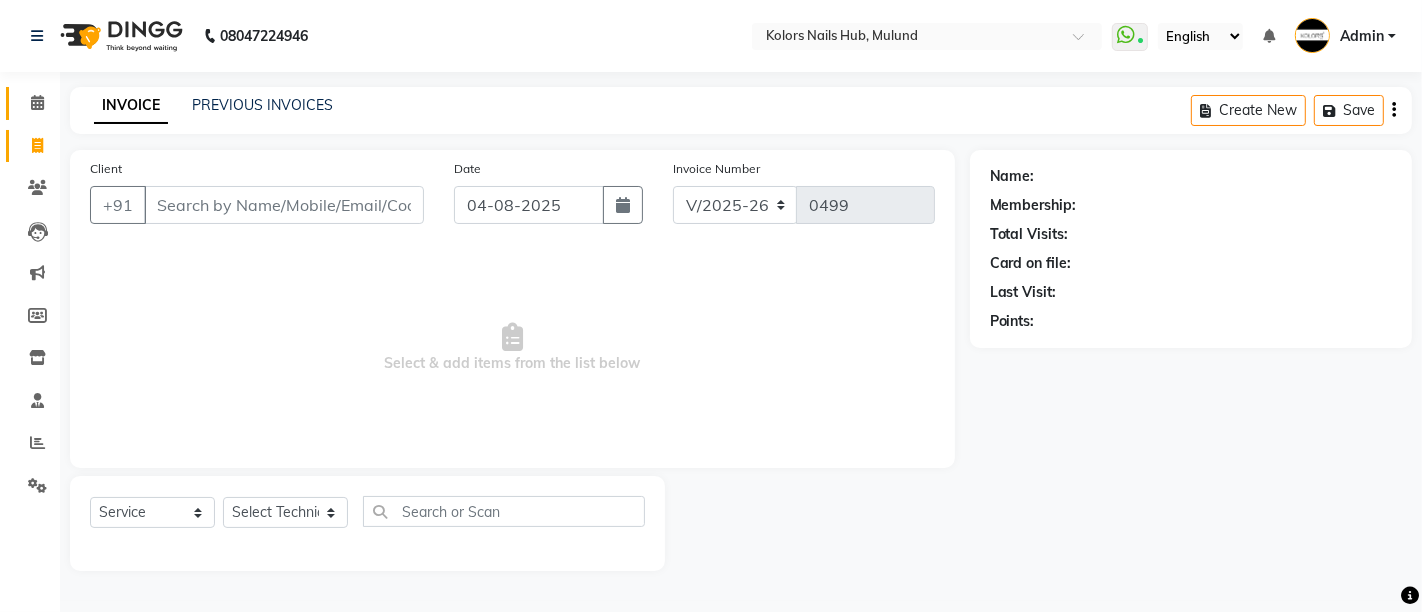 click 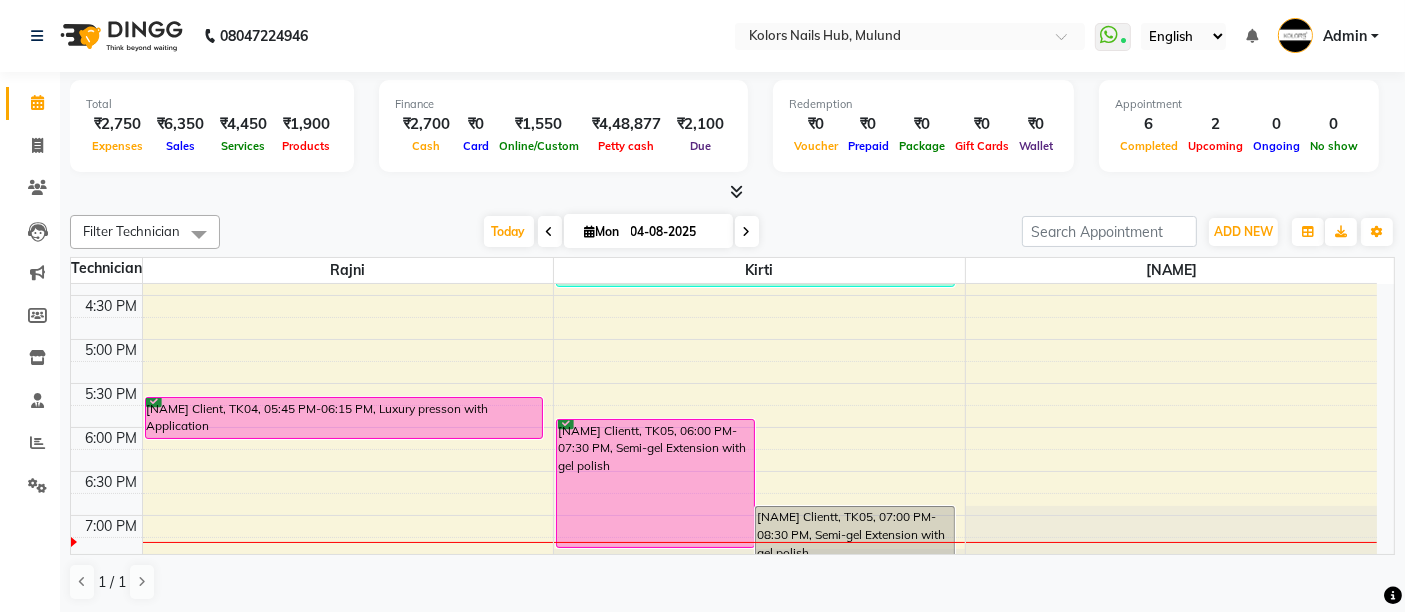 scroll, scrollTop: 685, scrollLeft: 0, axis: vertical 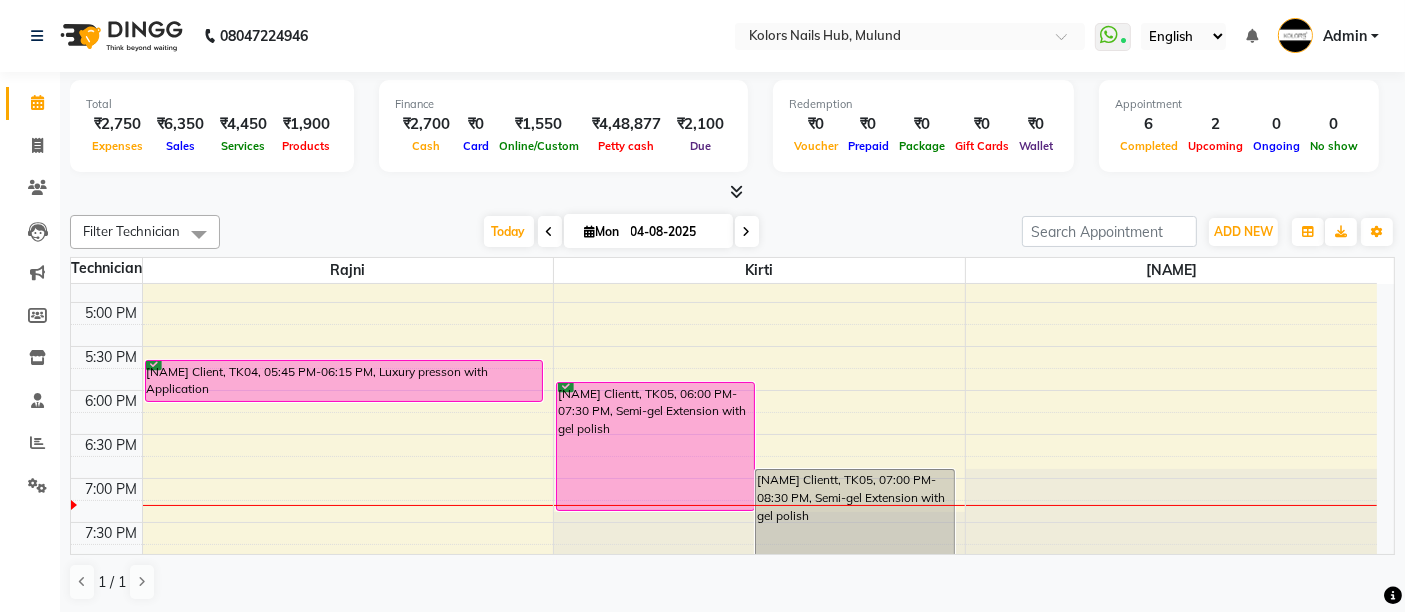 click on "[NAME] Client, TK04, 05:45 PM-06:15 PM, Luxury presson with Application" at bounding box center [344, 381] 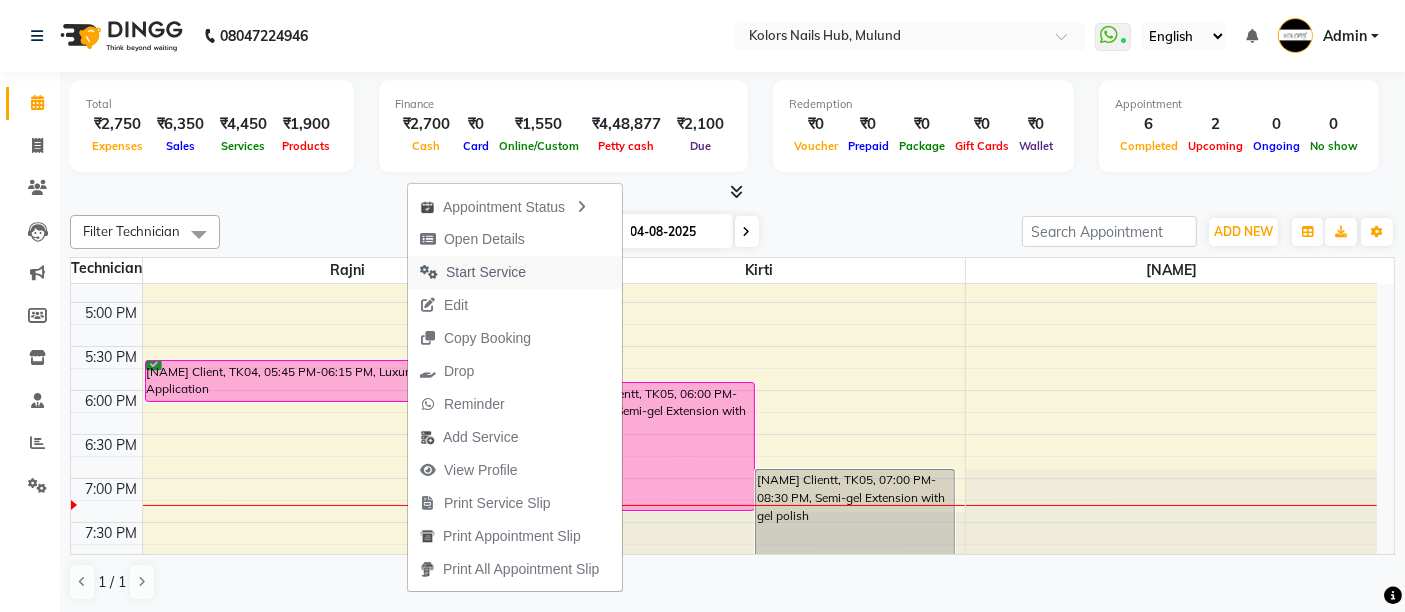 click on "Start Service" at bounding box center [486, 272] 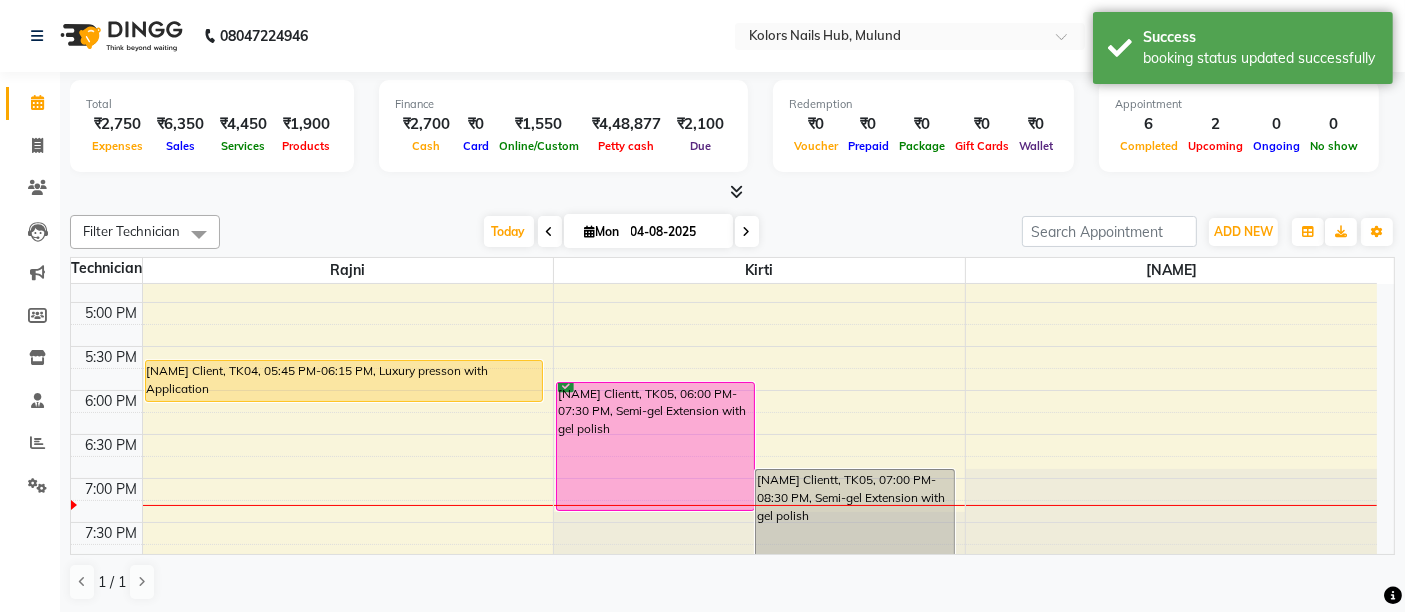 click on "[NAME] Clientt, TK05, 06:00 PM-07:30 PM, Semi-gel Extension with gel polish" at bounding box center [655, 446] 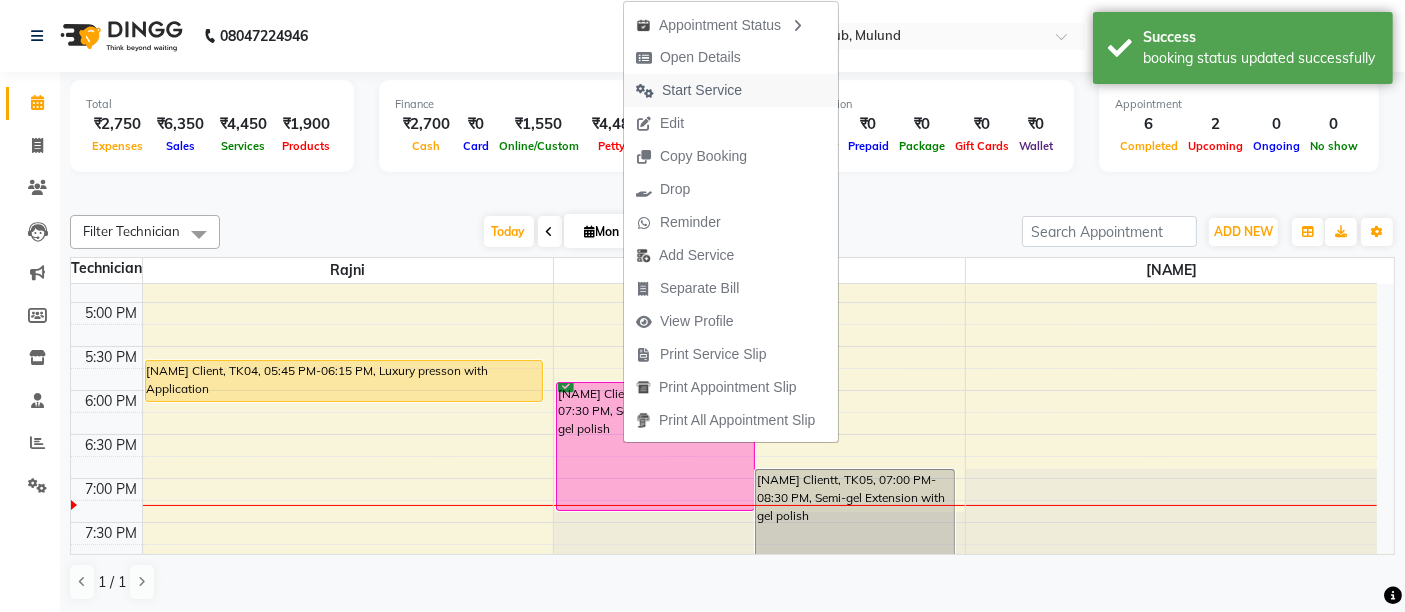 click on "Start Service" at bounding box center (702, 90) 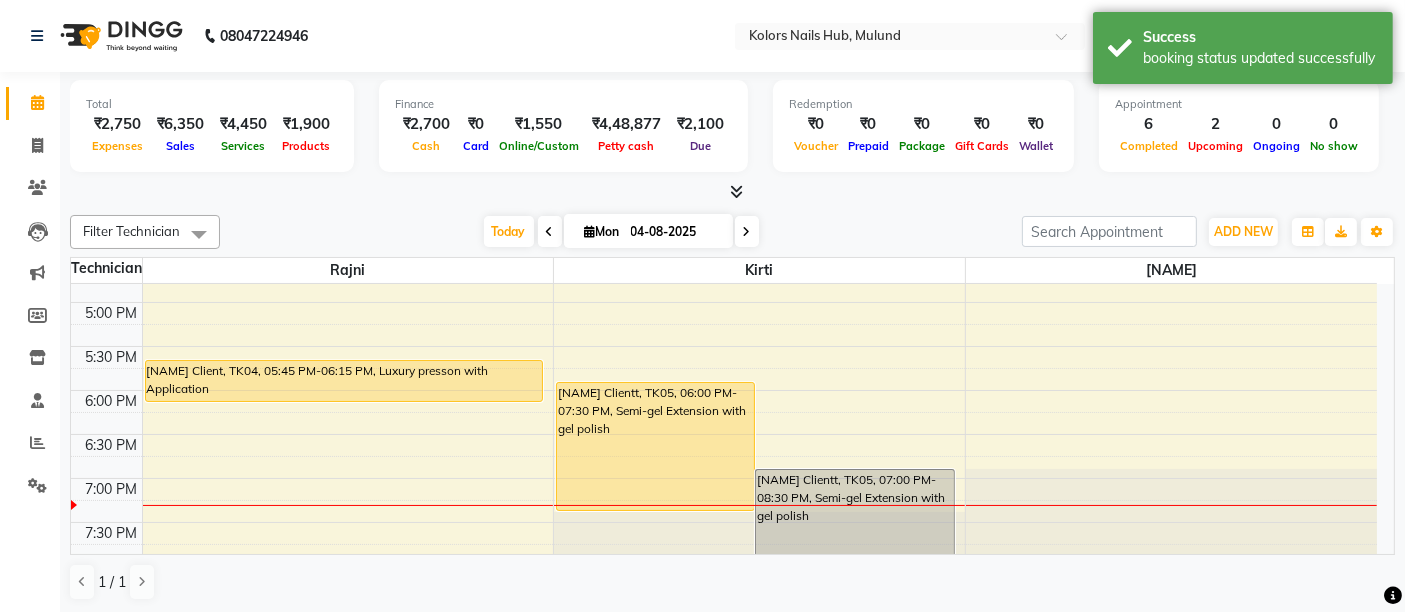 click on "[NAME] Client, TK04, 05:45 PM-06:15 PM, Luxury presson with Application" at bounding box center [344, 381] 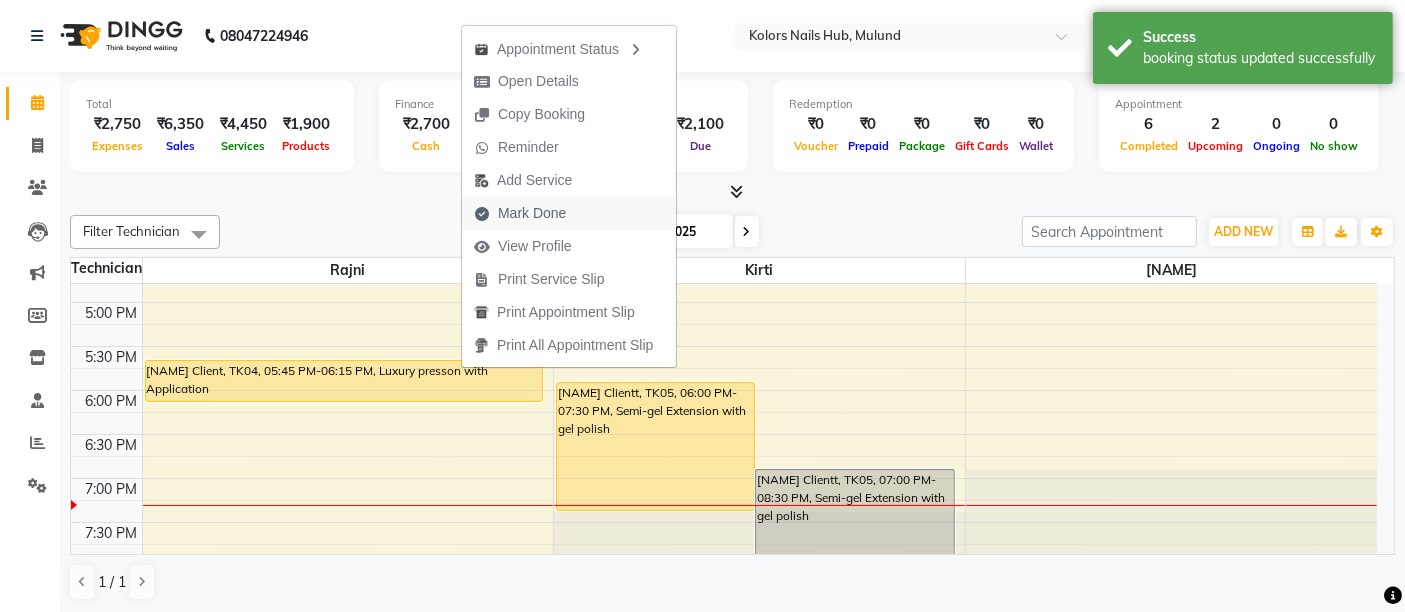 click on "Mark Done" at bounding box center (520, 213) 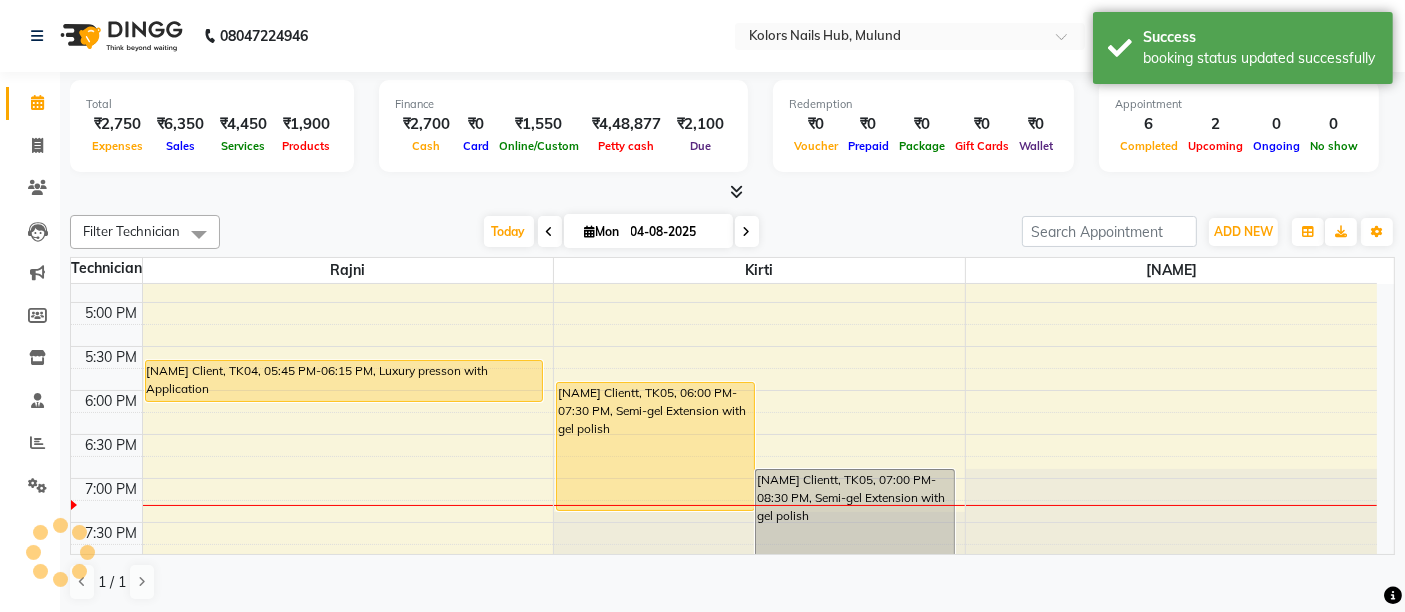 select on "7121" 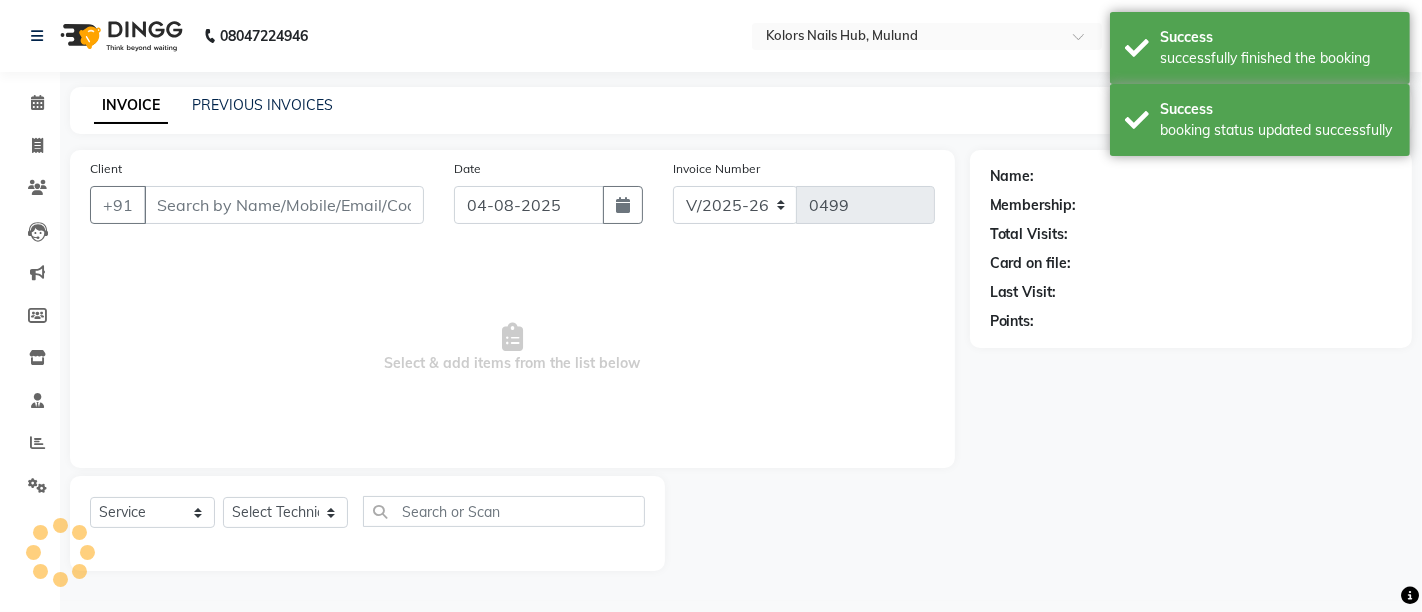type on "[PHONE]" 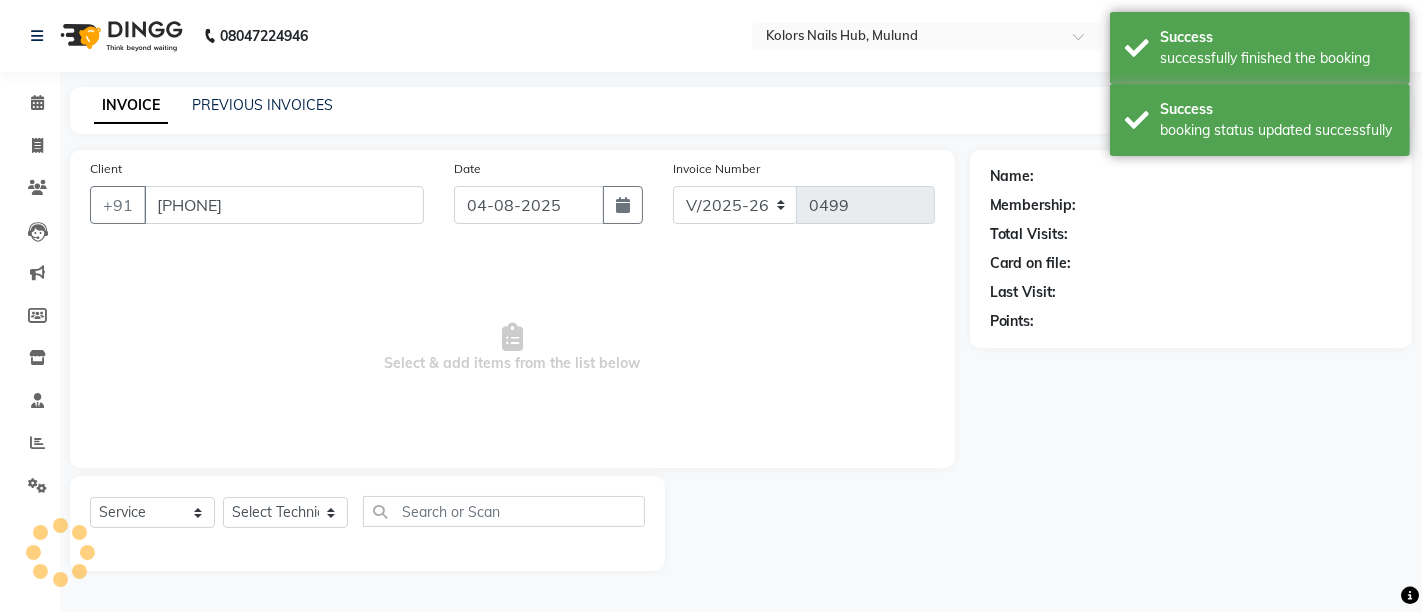 select on "59814" 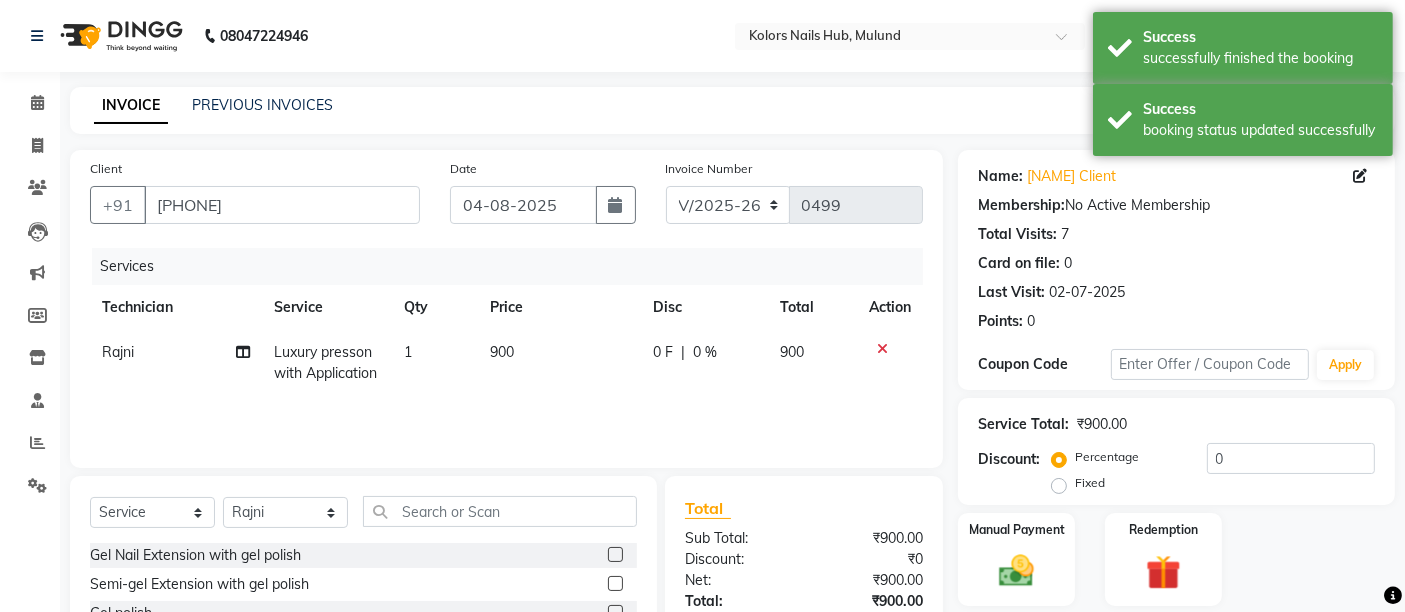 click on "900" 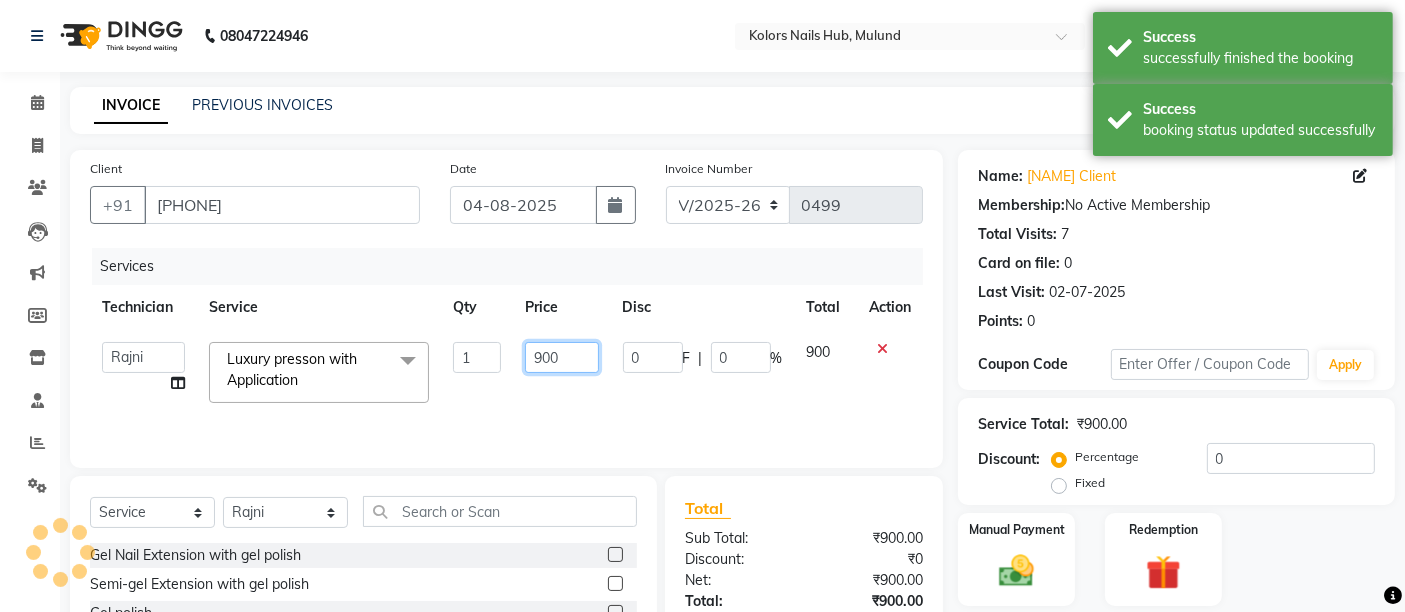 click on "900" 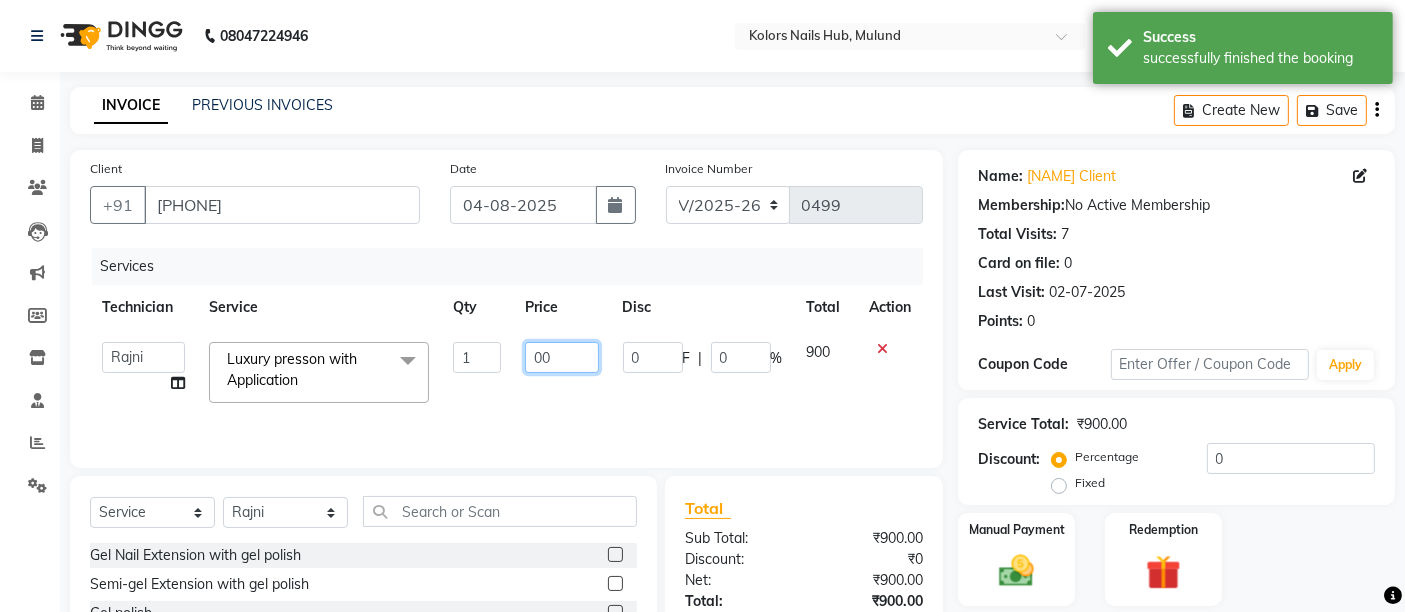 type on "800" 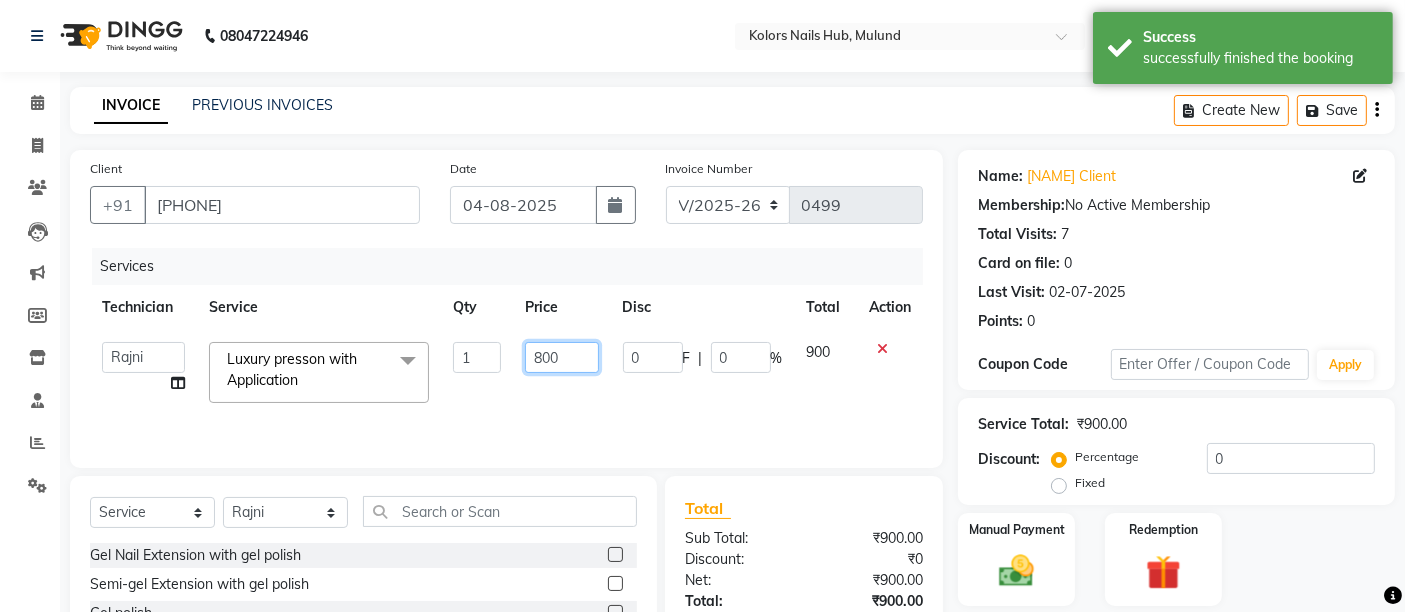 scroll, scrollTop: 188, scrollLeft: 0, axis: vertical 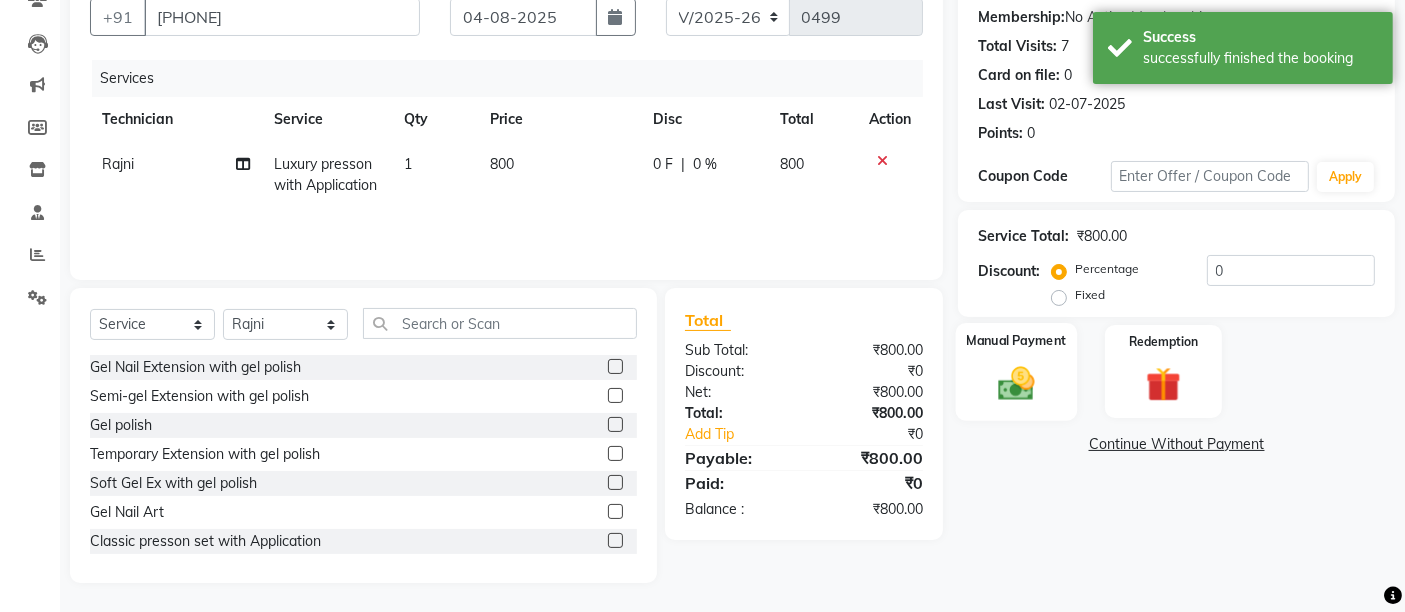 click on "Manual Payment" 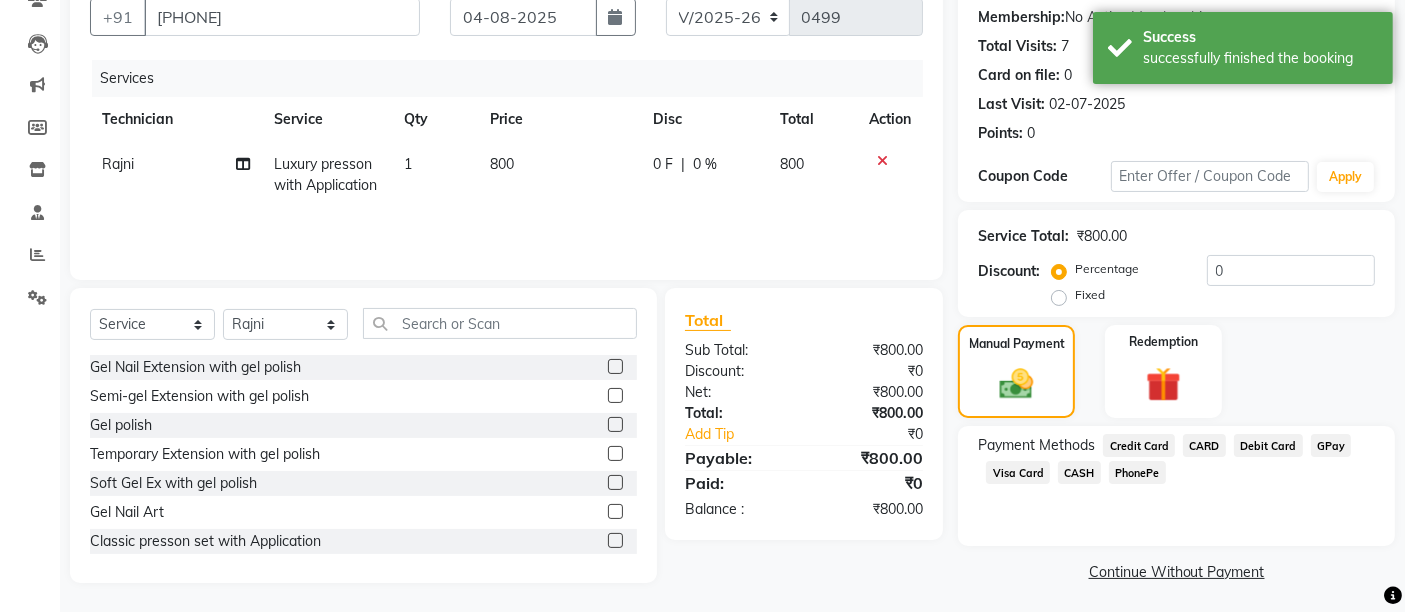 click on "GPay" 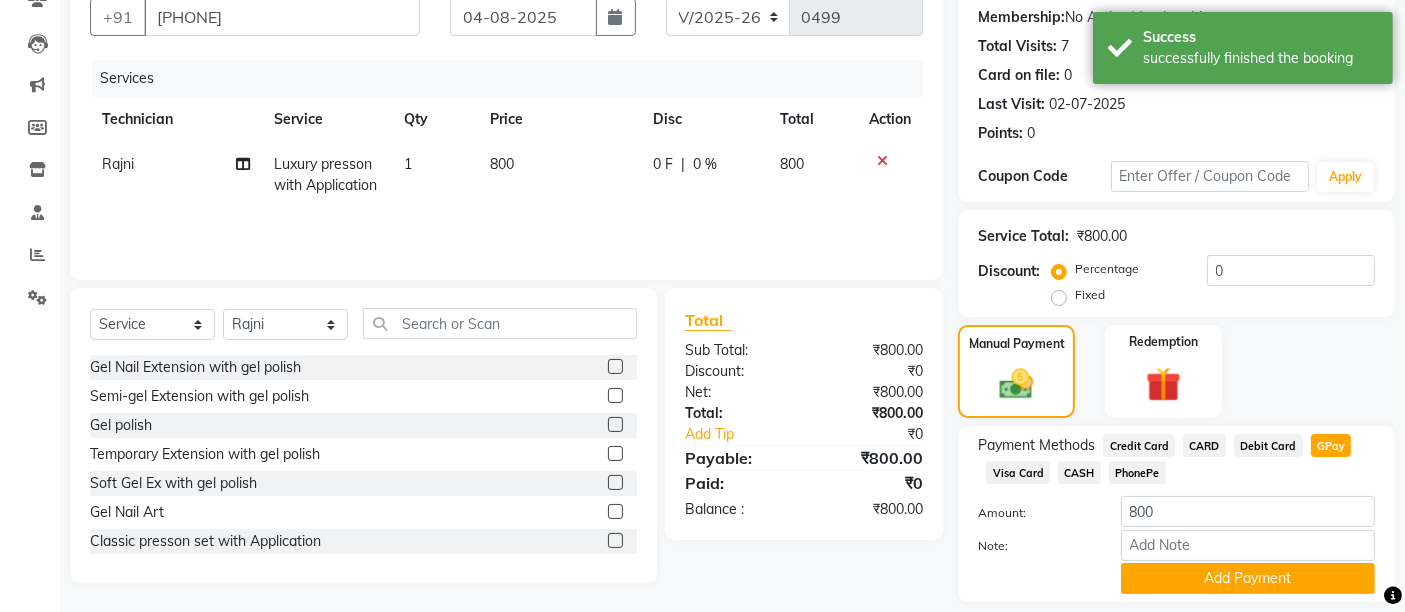scroll, scrollTop: 248, scrollLeft: 0, axis: vertical 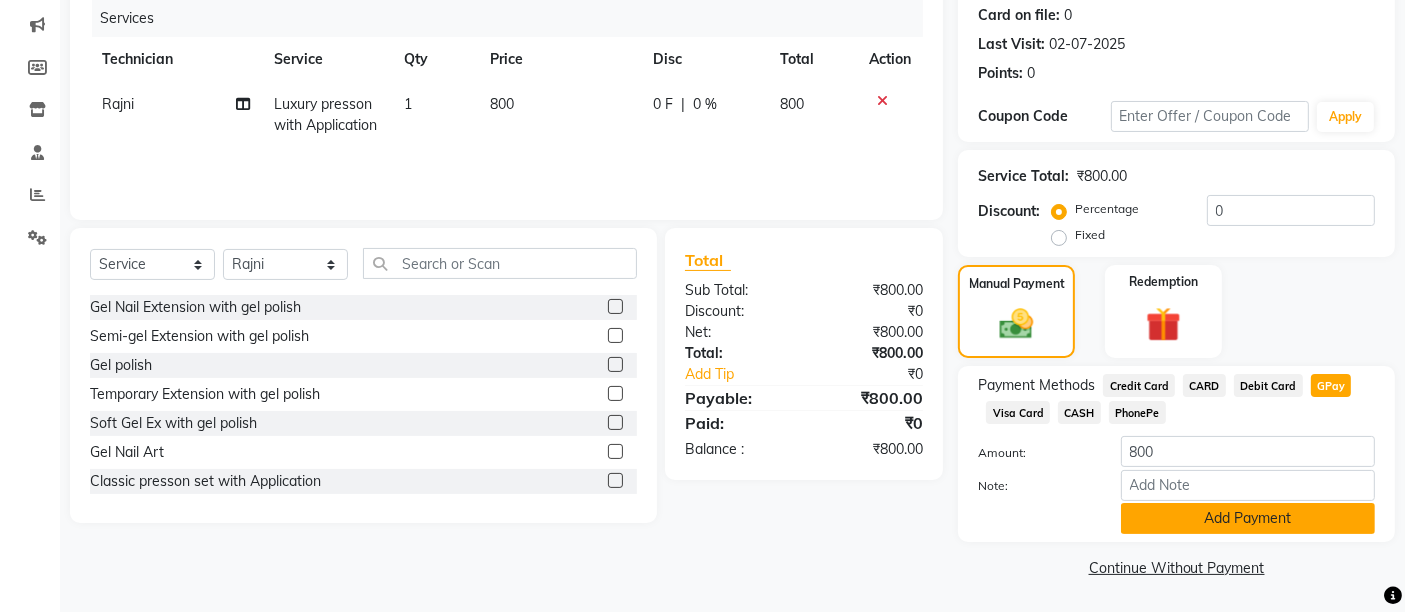 click on "Add Payment" 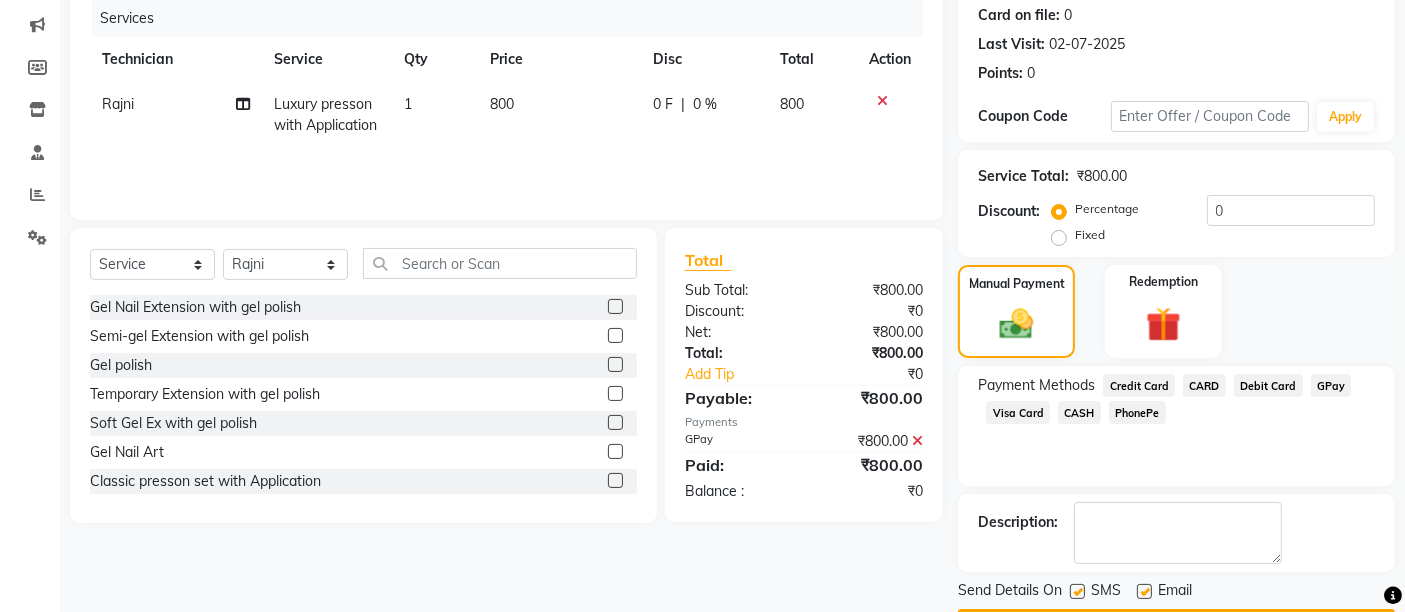 scroll, scrollTop: 304, scrollLeft: 0, axis: vertical 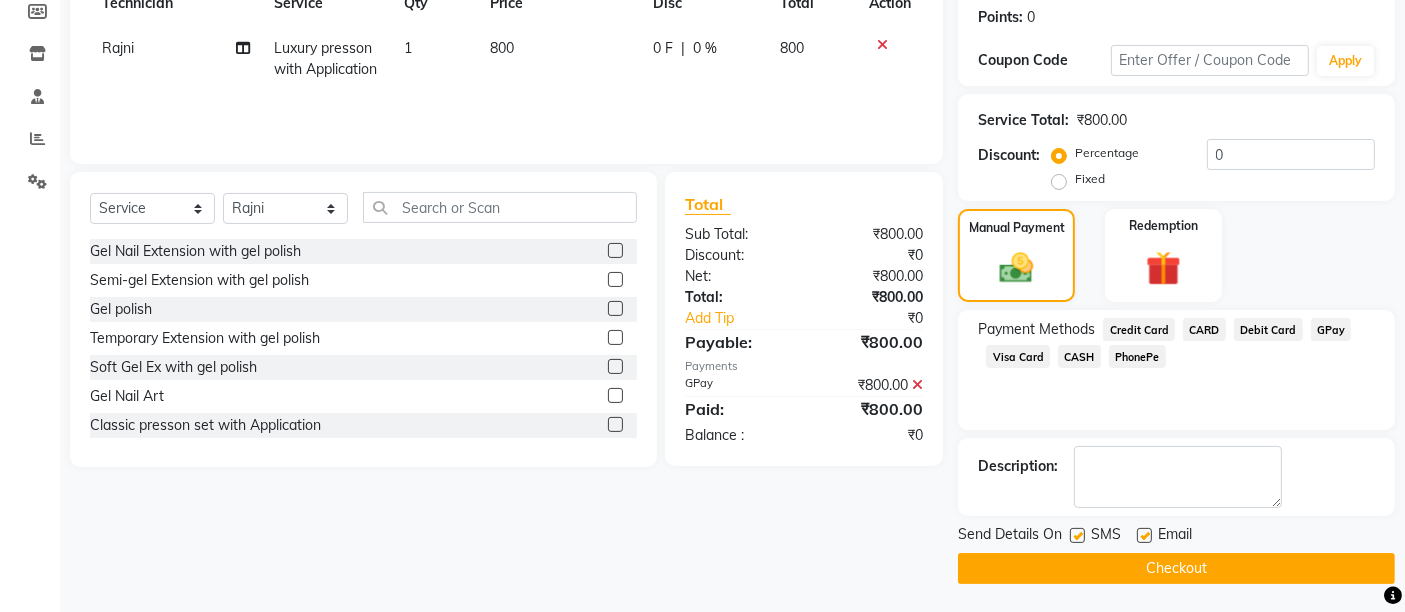 click on "Checkout" 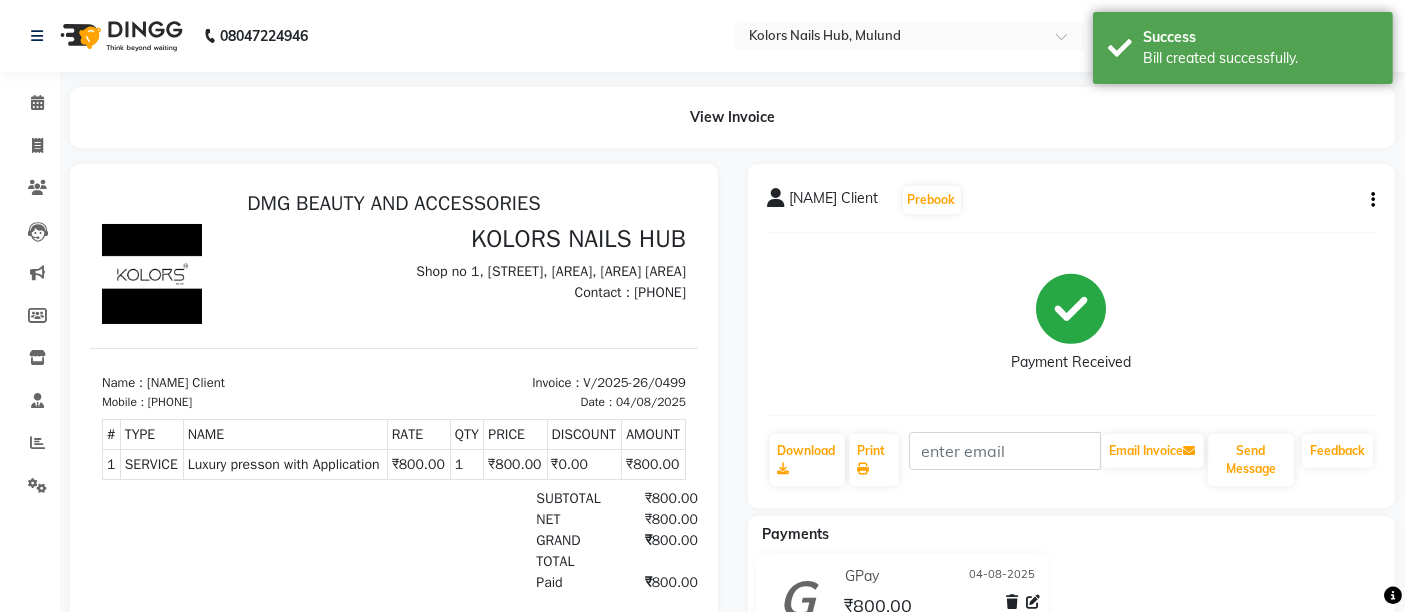 scroll, scrollTop: 0, scrollLeft: 0, axis: both 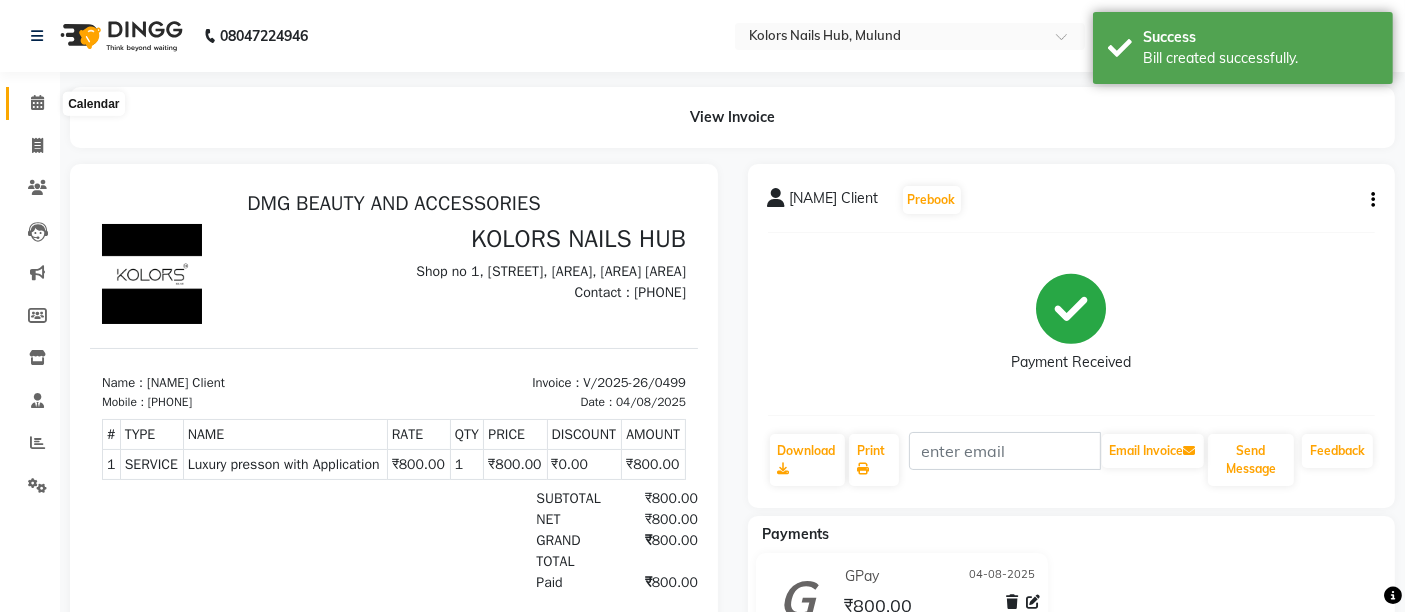 click 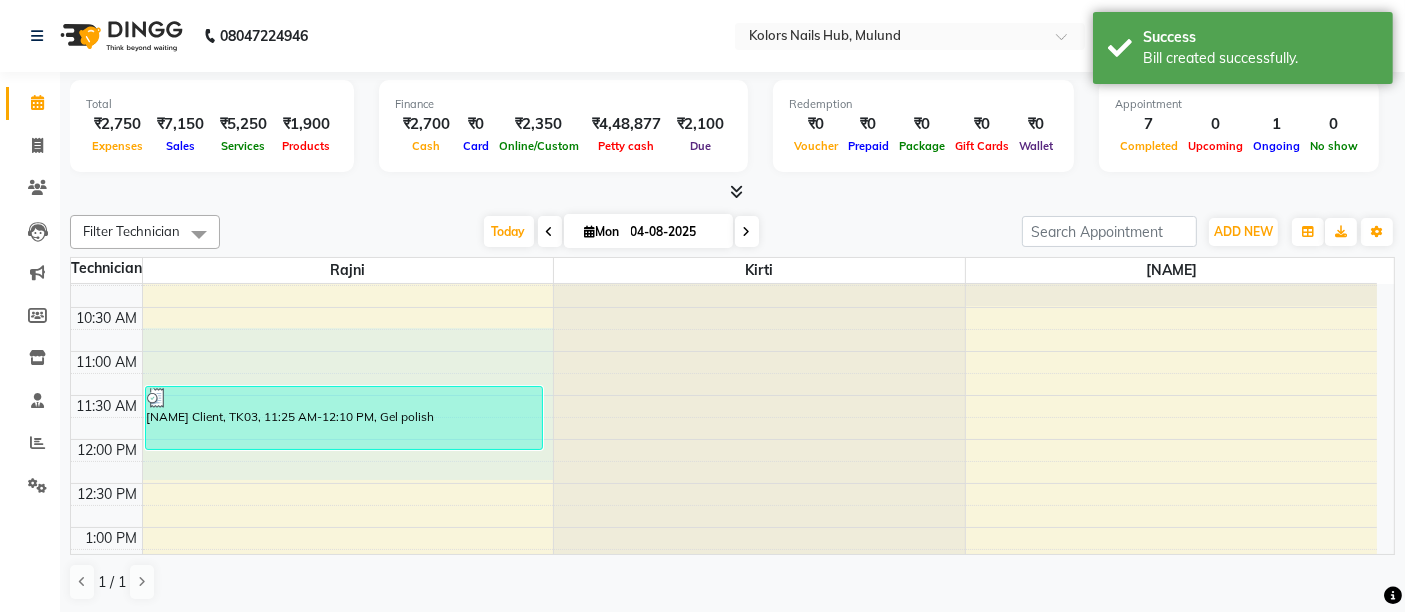 scroll, scrollTop: 108, scrollLeft: 0, axis: vertical 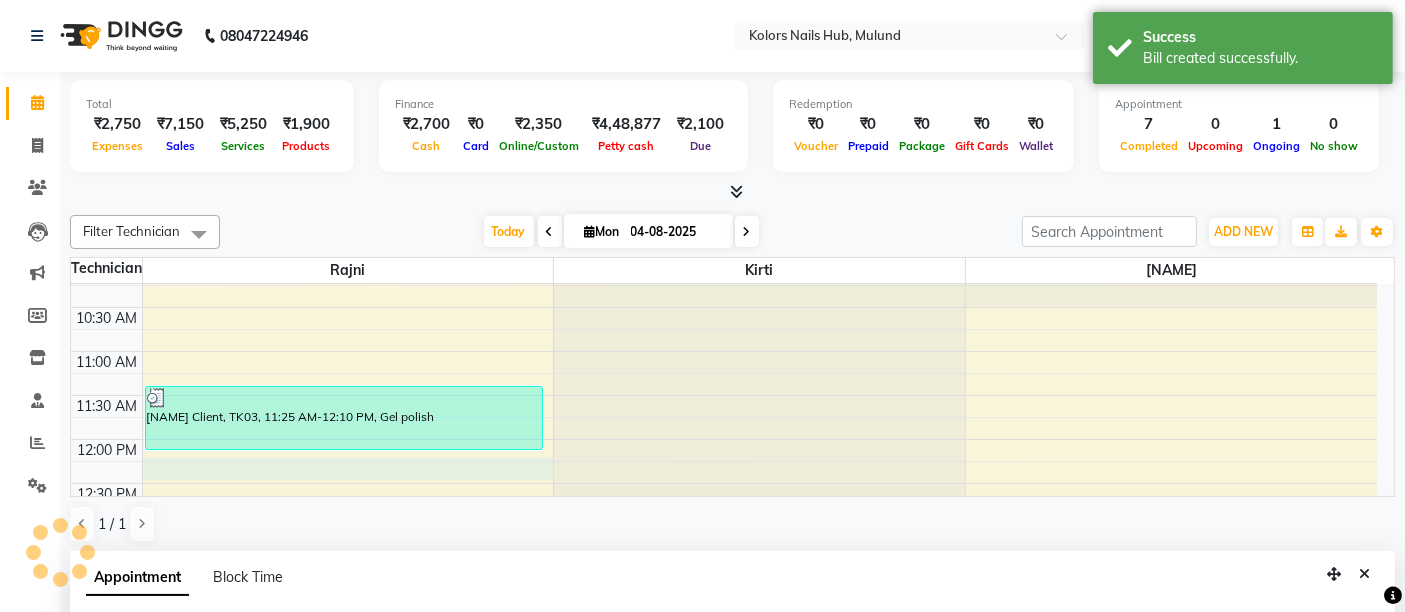 select on "59814" 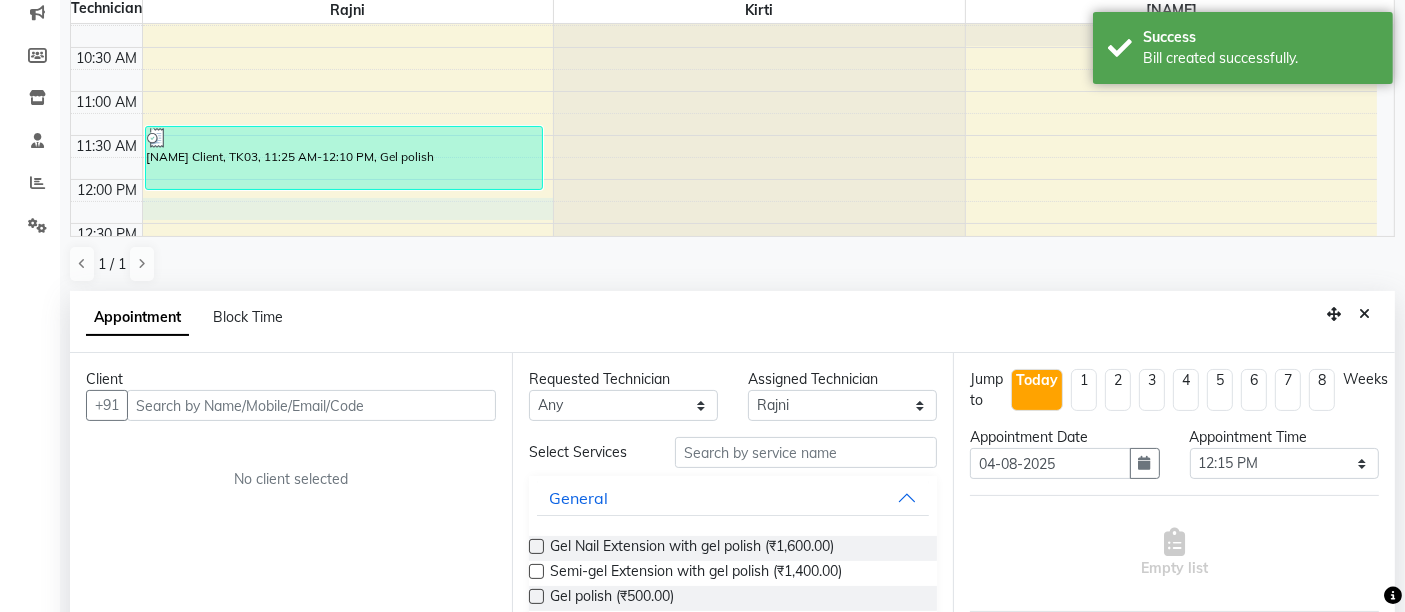 scroll, scrollTop: 357, scrollLeft: 0, axis: vertical 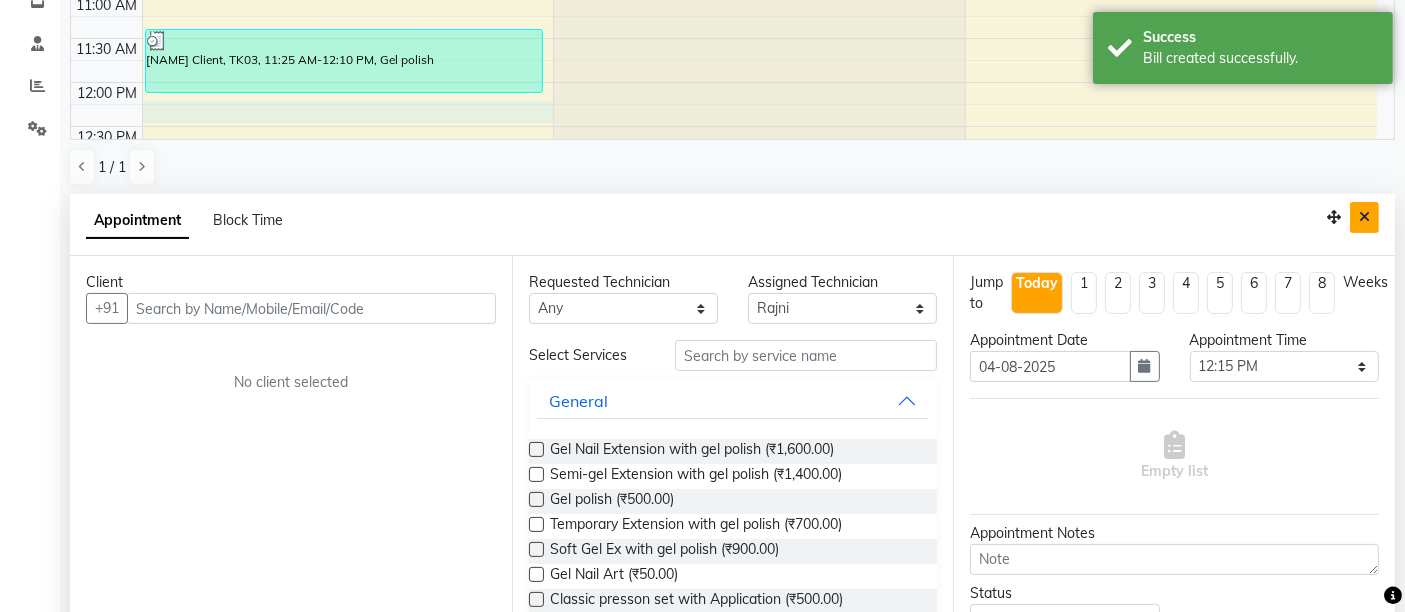 click at bounding box center (1364, 217) 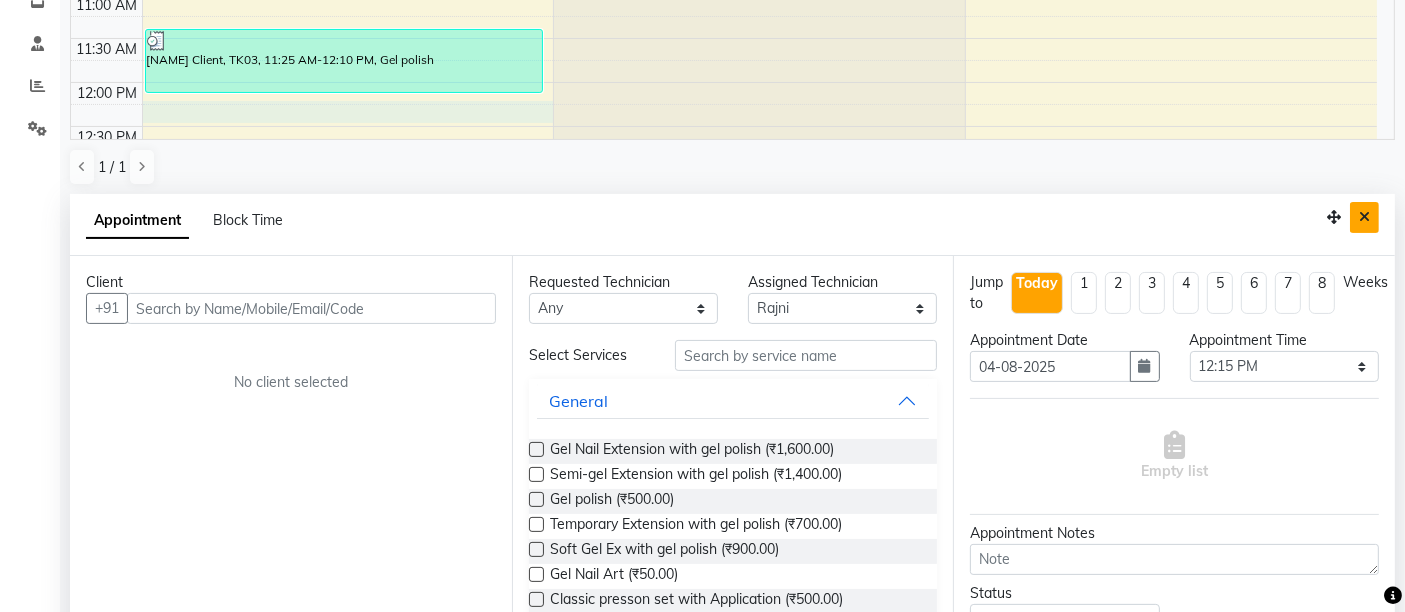 scroll, scrollTop: 0, scrollLeft: 0, axis: both 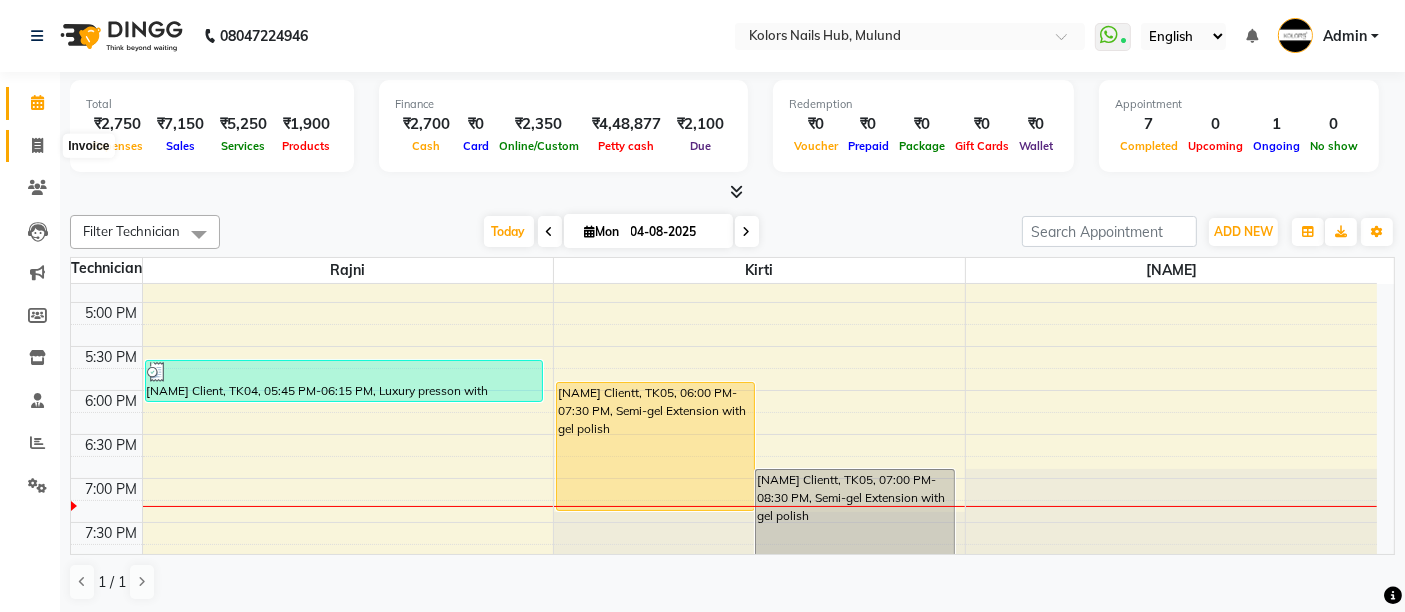 click 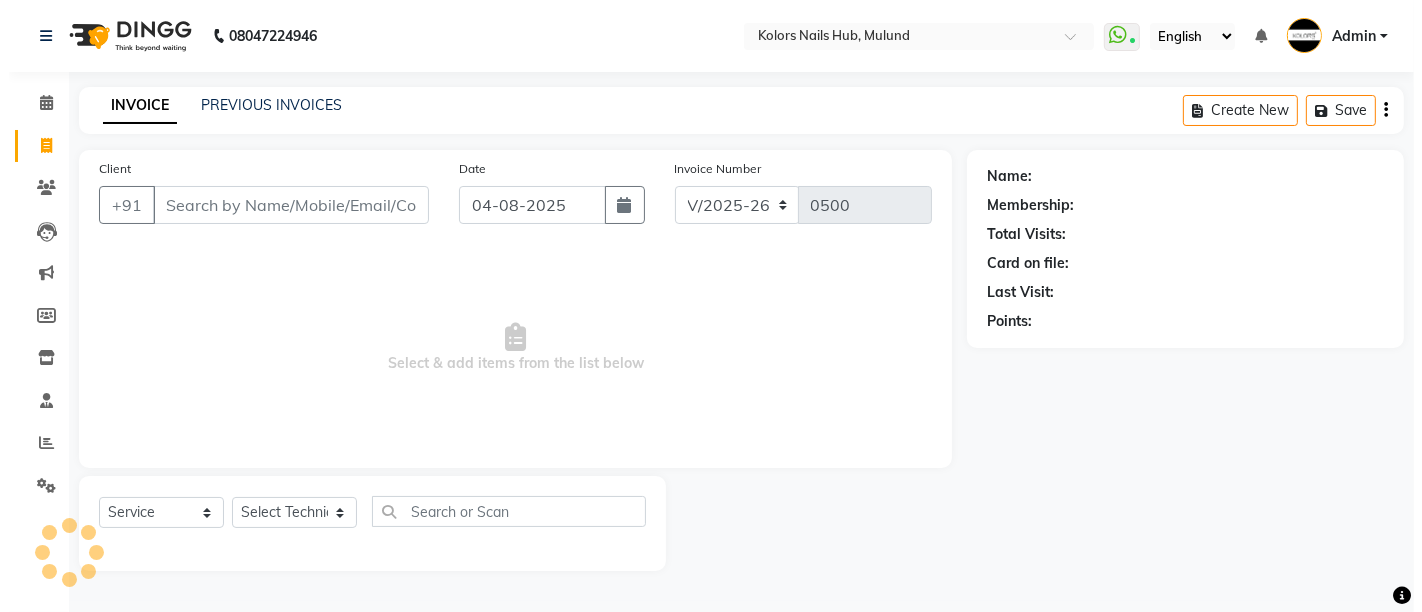 scroll, scrollTop: 0, scrollLeft: 0, axis: both 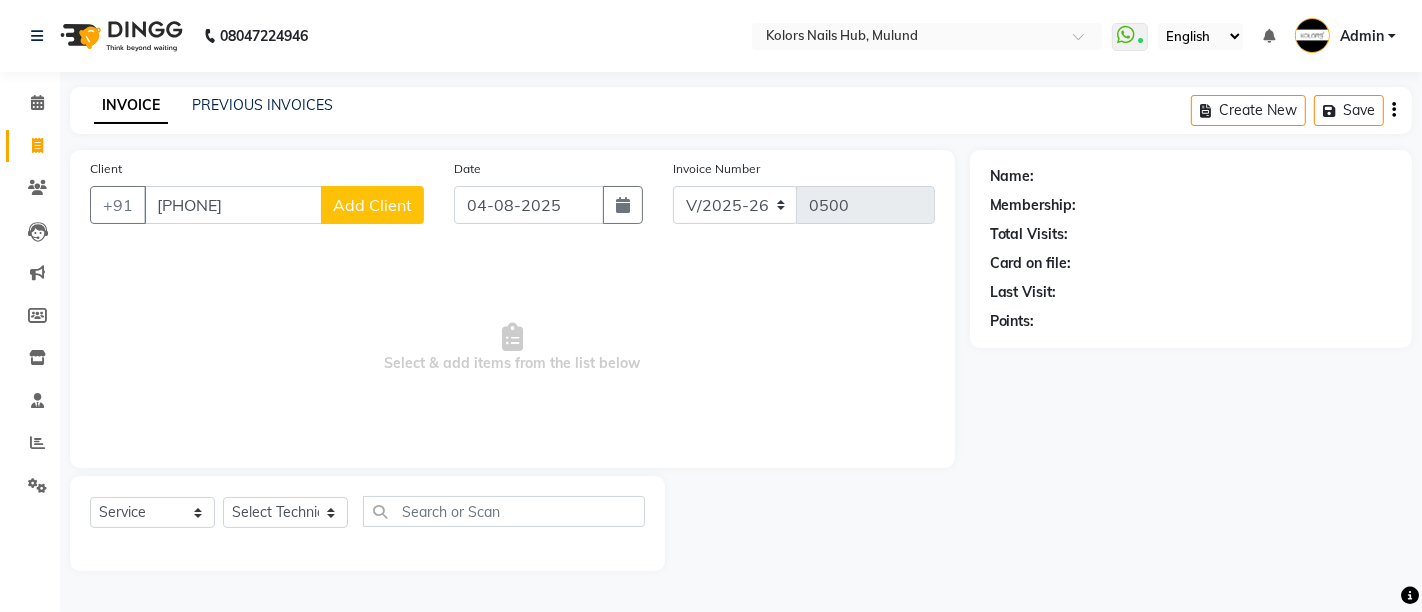 type on "[PHONE]" 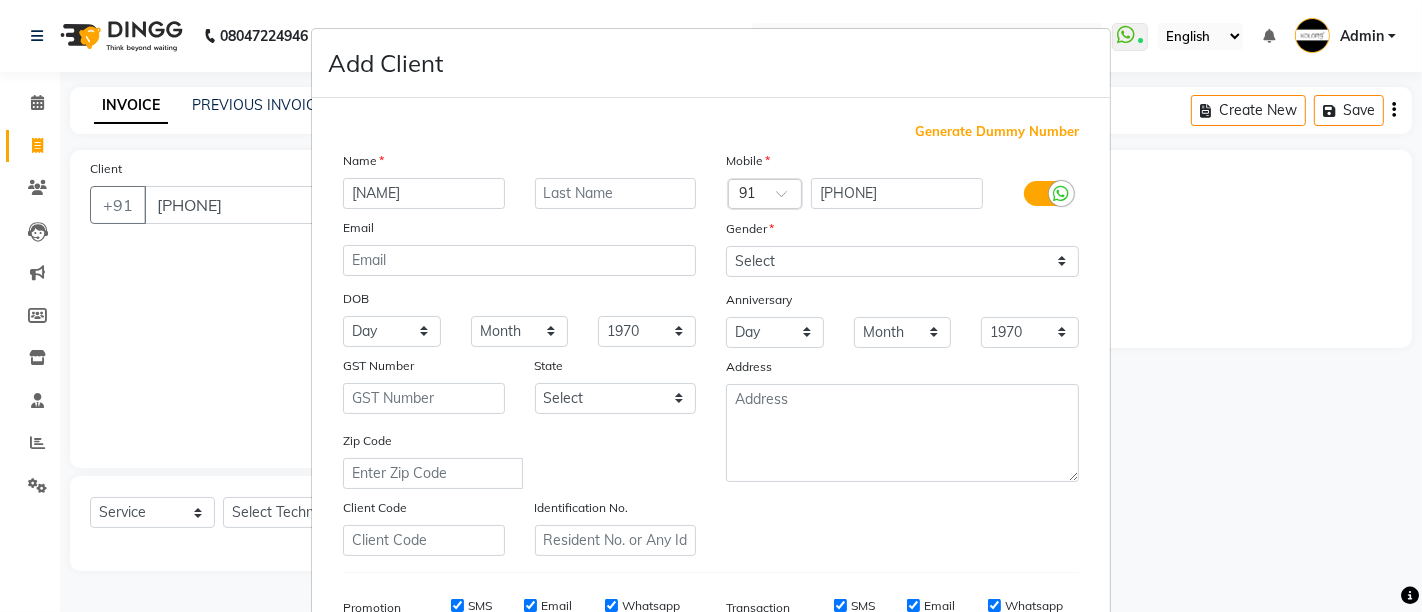 type on "[NAME]" 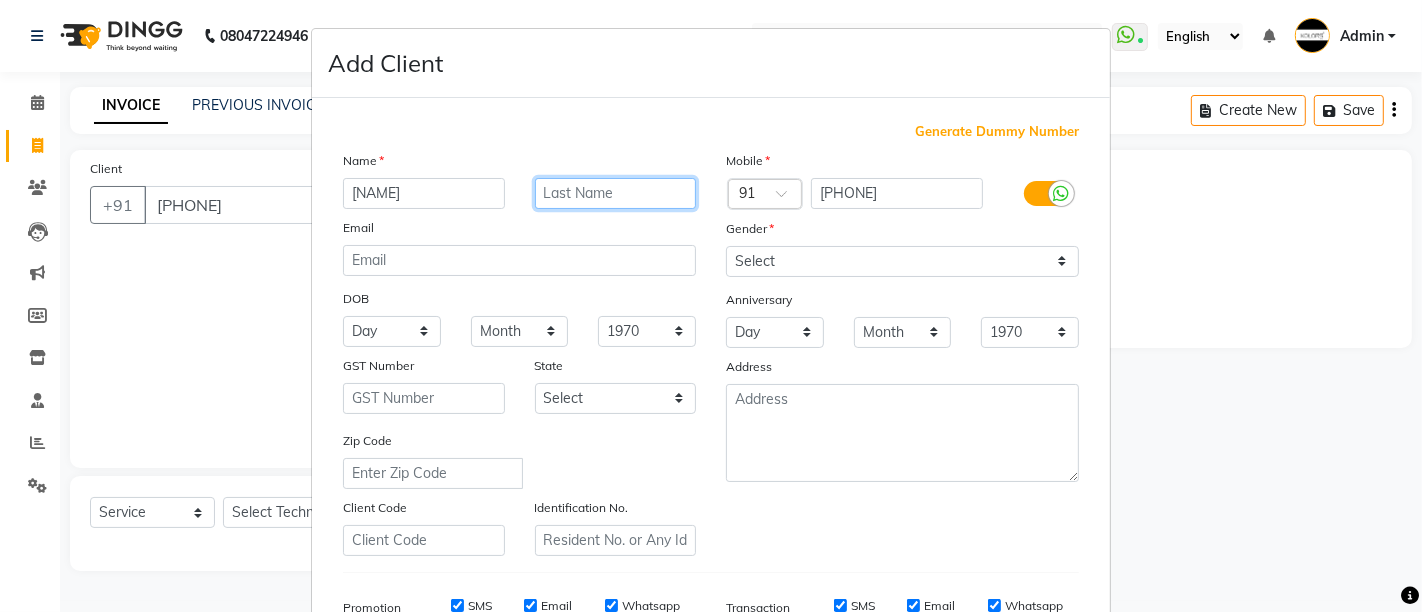 click at bounding box center (616, 193) 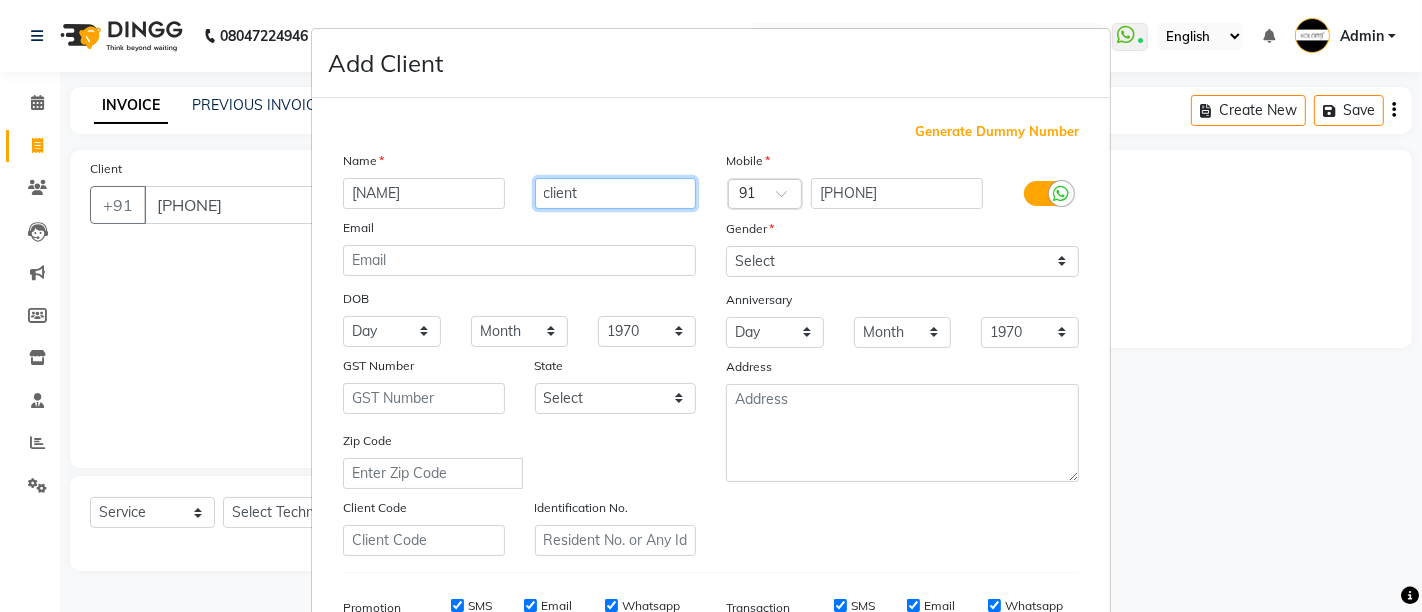 type on "client" 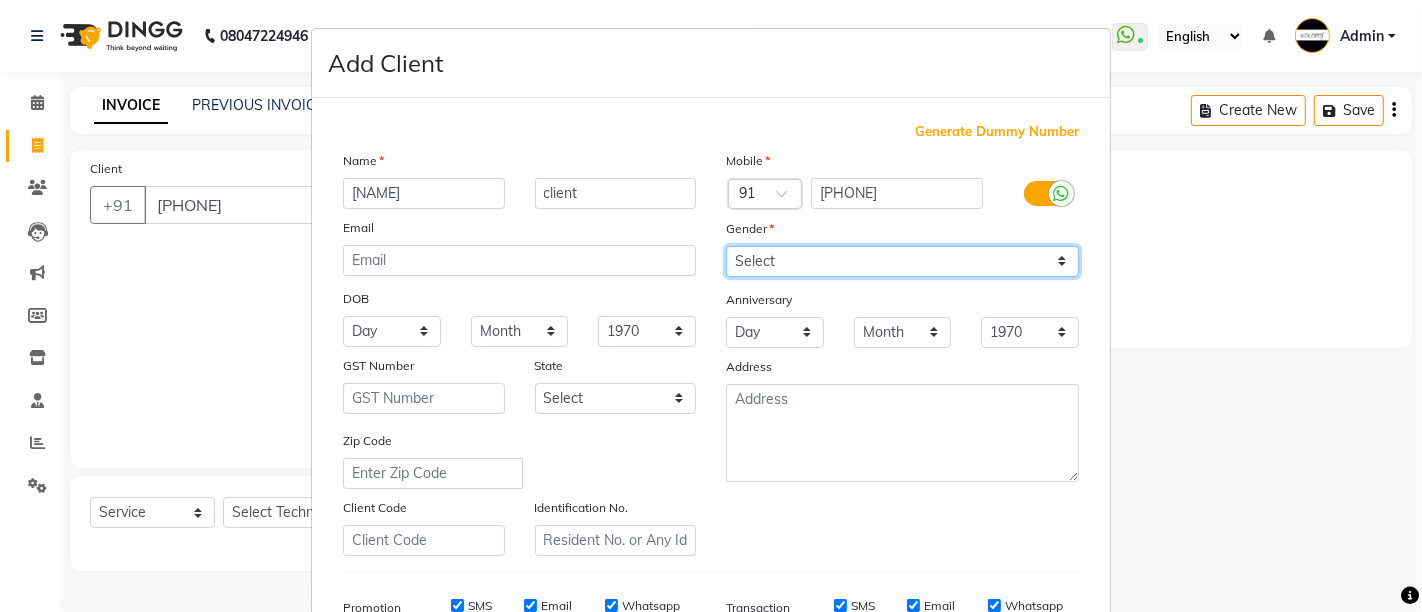 drag, startPoint x: 757, startPoint y: 244, endPoint x: 756, endPoint y: 258, distance: 14.035668 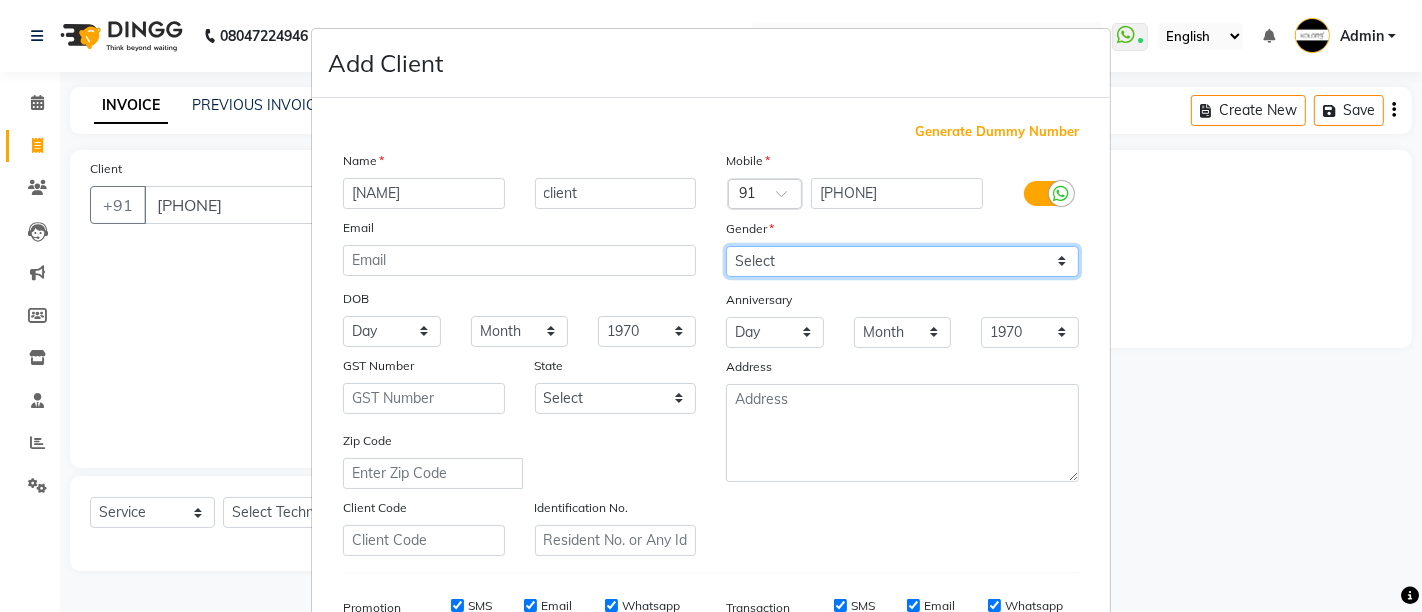 click on "Select Male Female Other Prefer Not To Say" at bounding box center [902, 261] 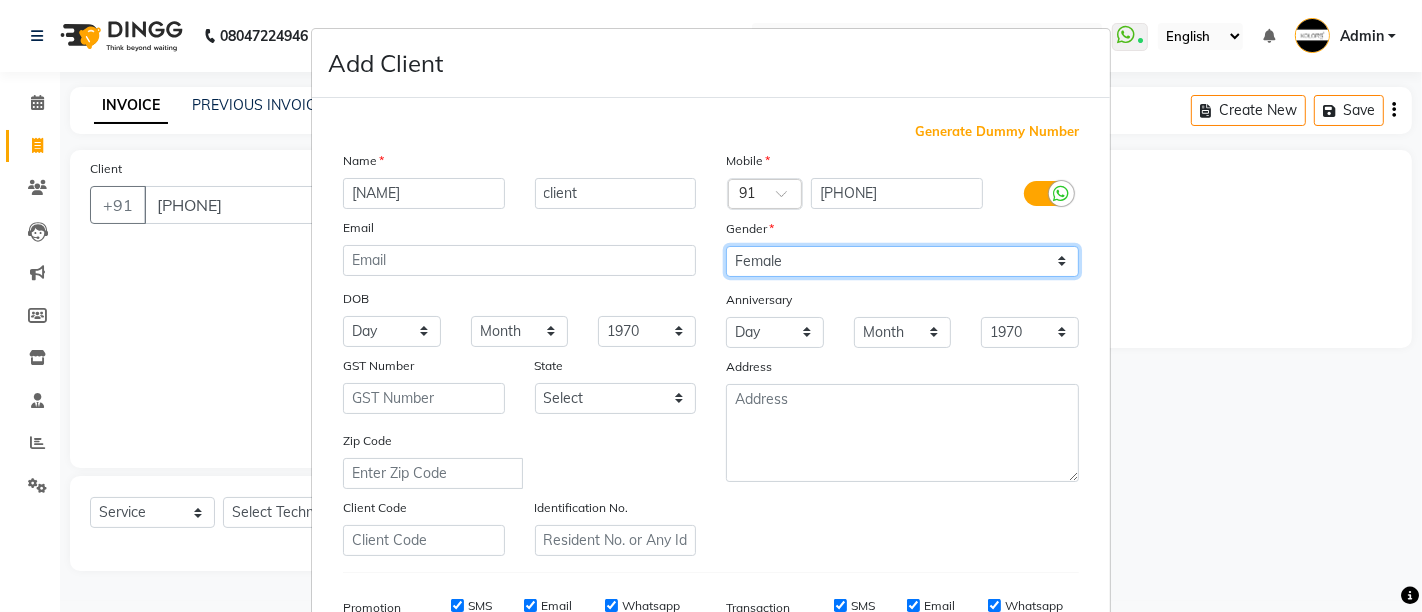 click on "Select Male Female Other Prefer Not To Say" at bounding box center (902, 261) 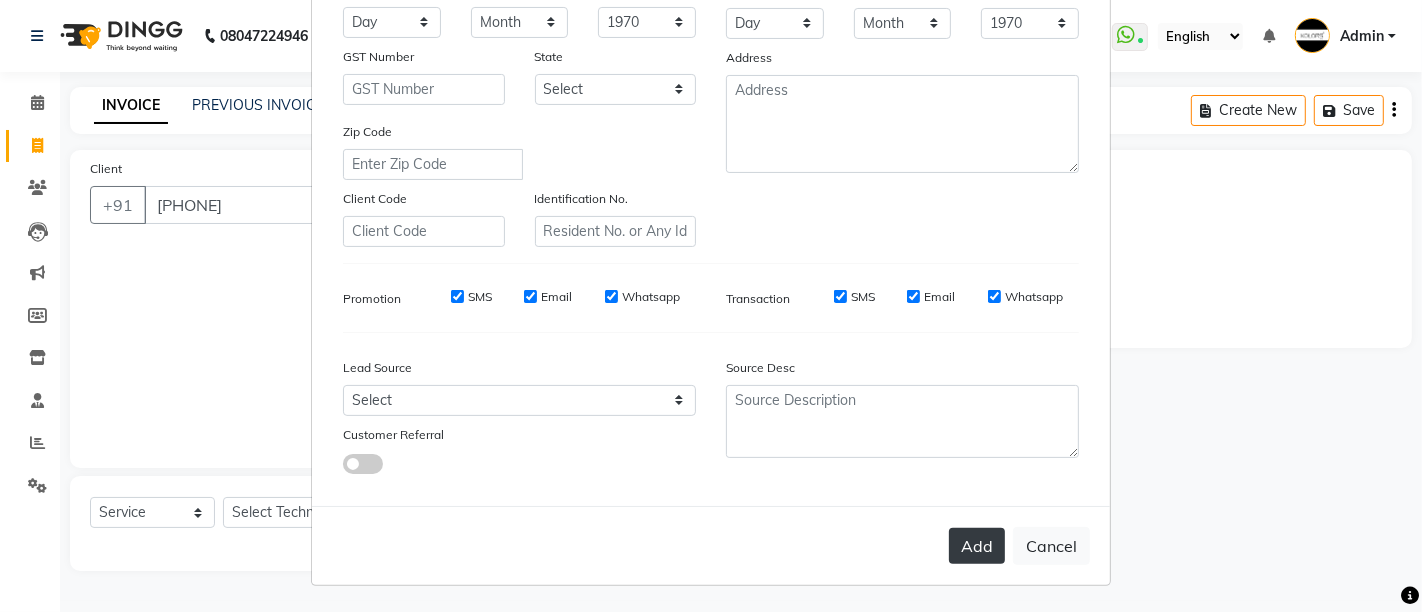 click on "Add" at bounding box center (977, 546) 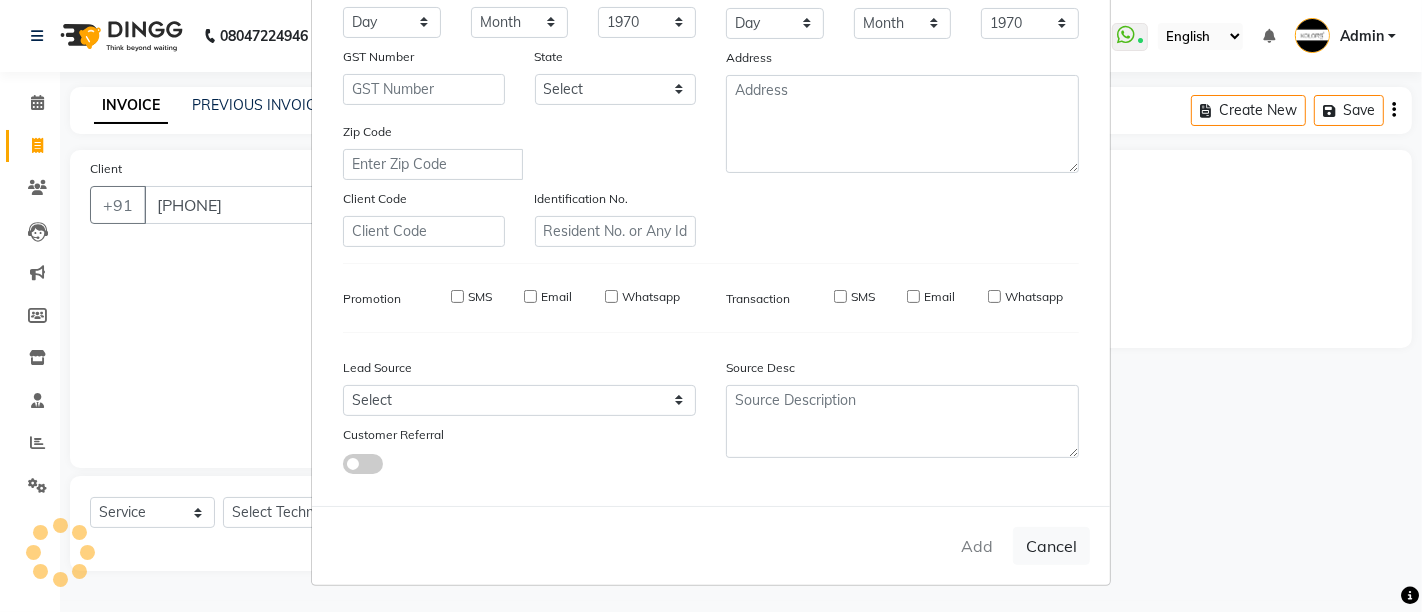 type 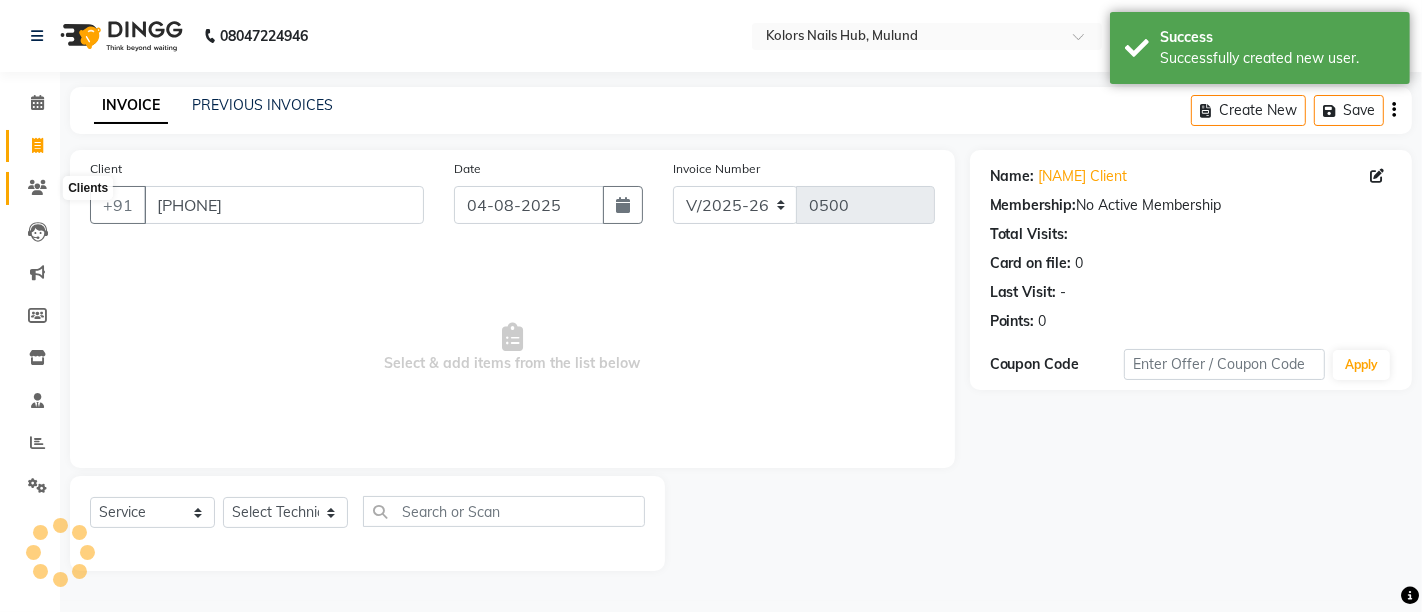click 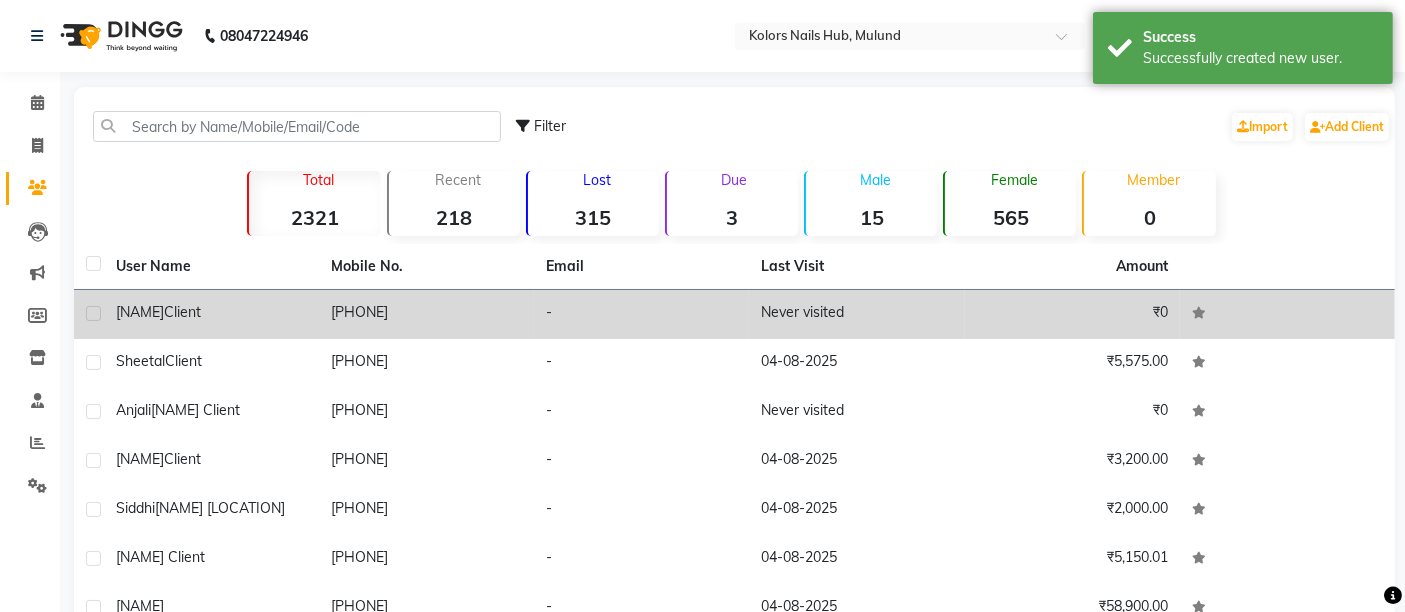 click on "[NAME]  client" 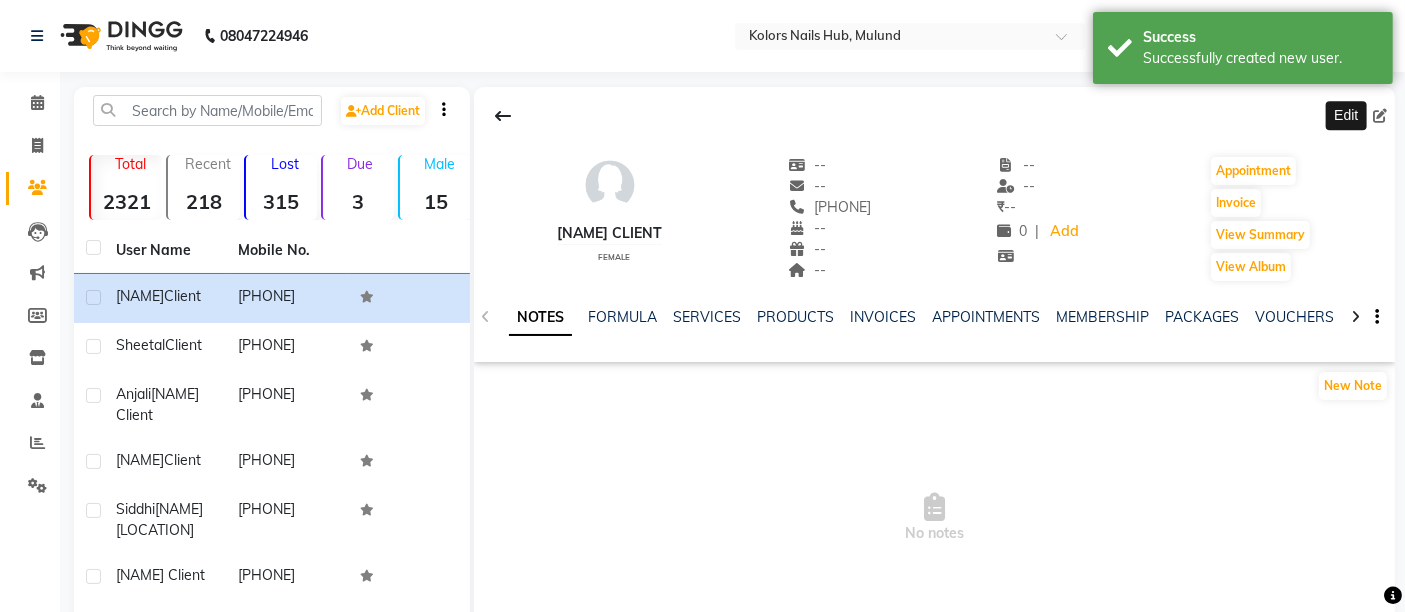 click 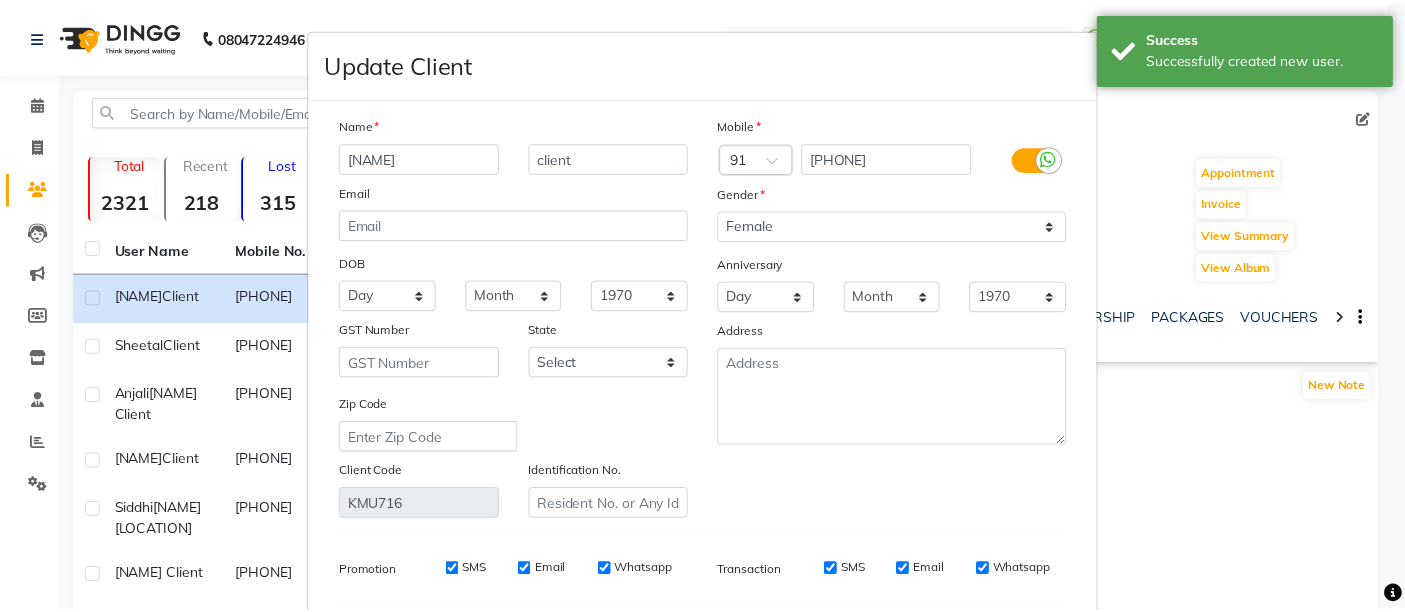 scroll, scrollTop: 274, scrollLeft: 0, axis: vertical 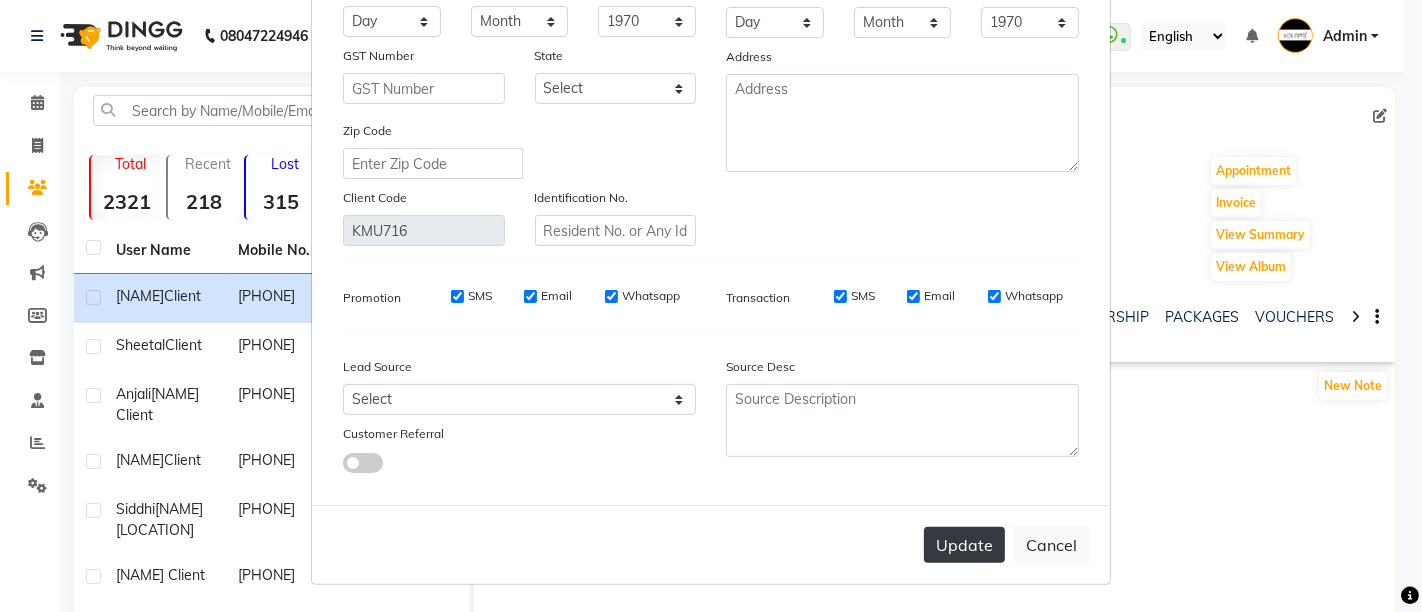 click on "Update" at bounding box center [964, 545] 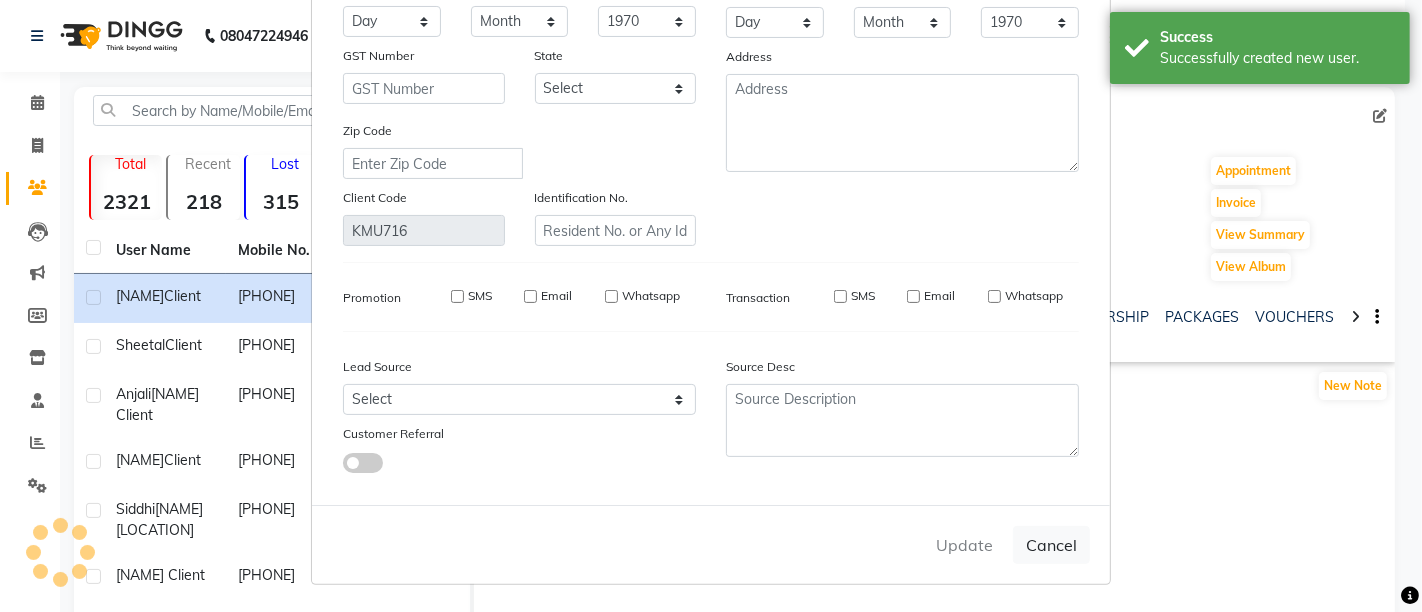 type 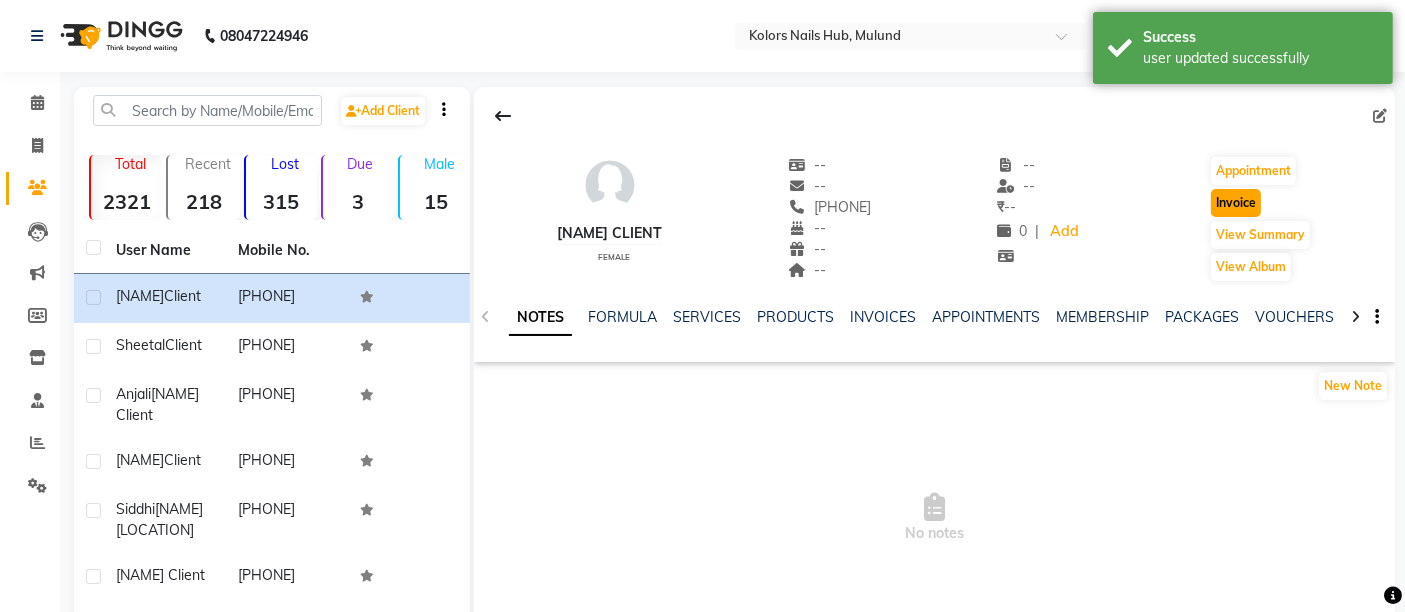 click on "Invoice" 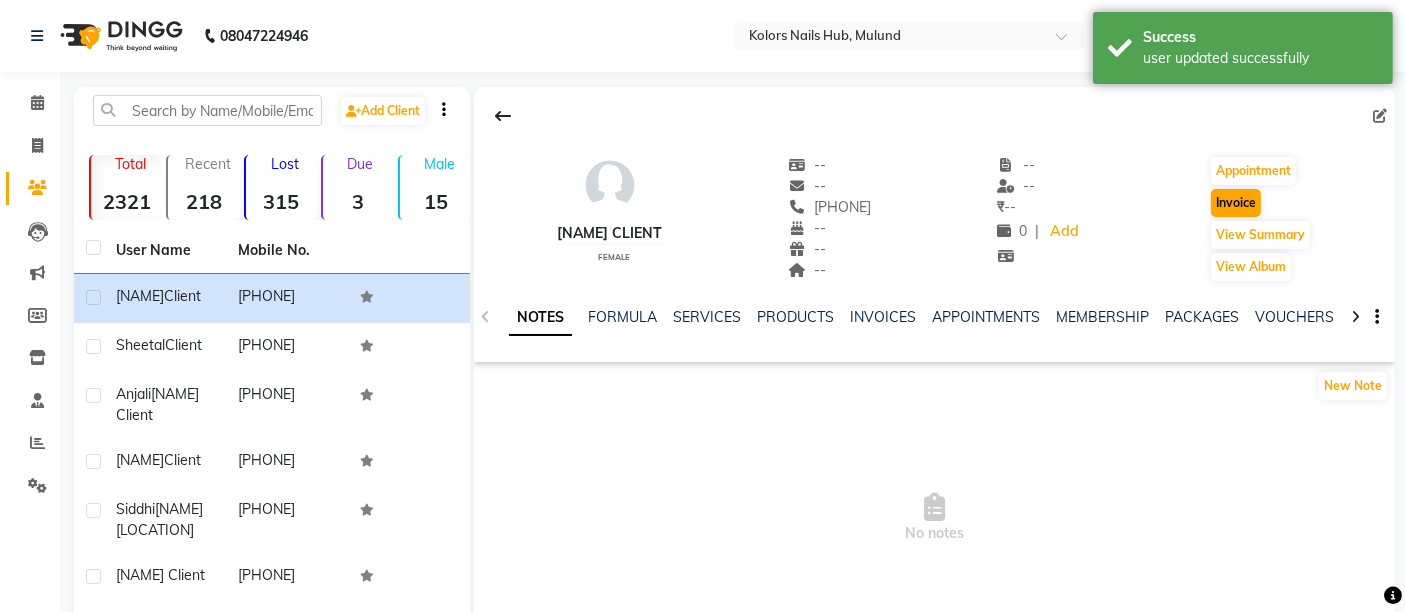 select on "7121" 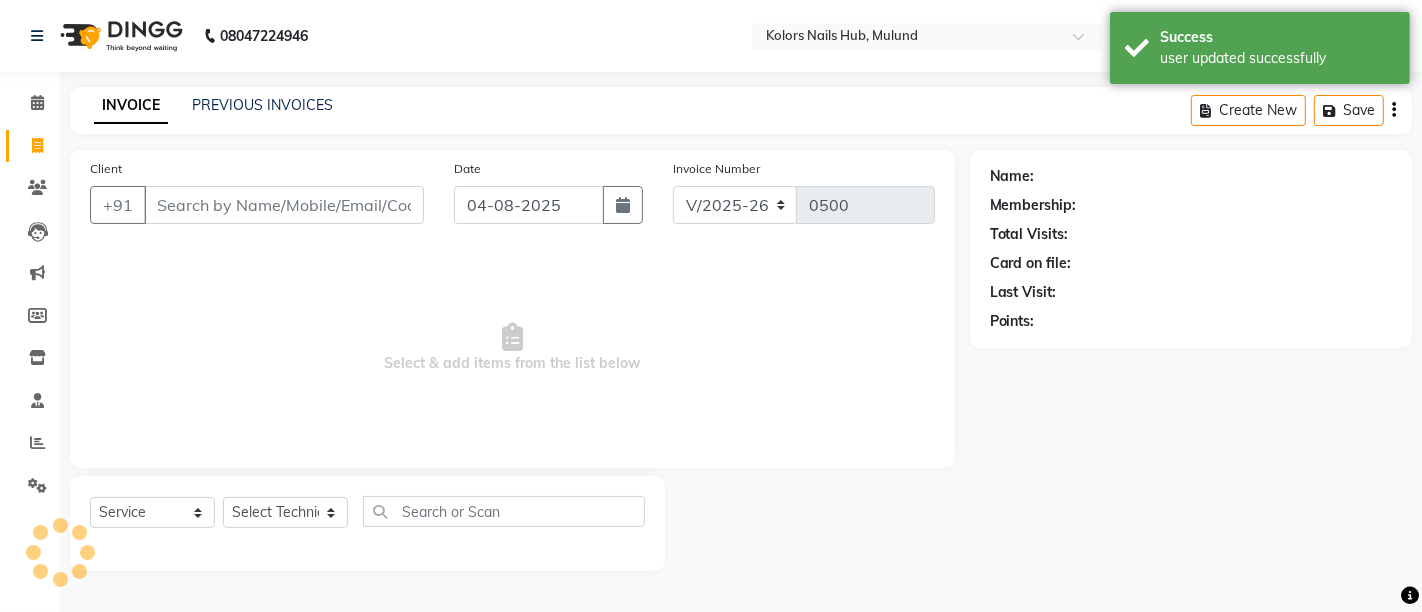 type on "[PHONE]" 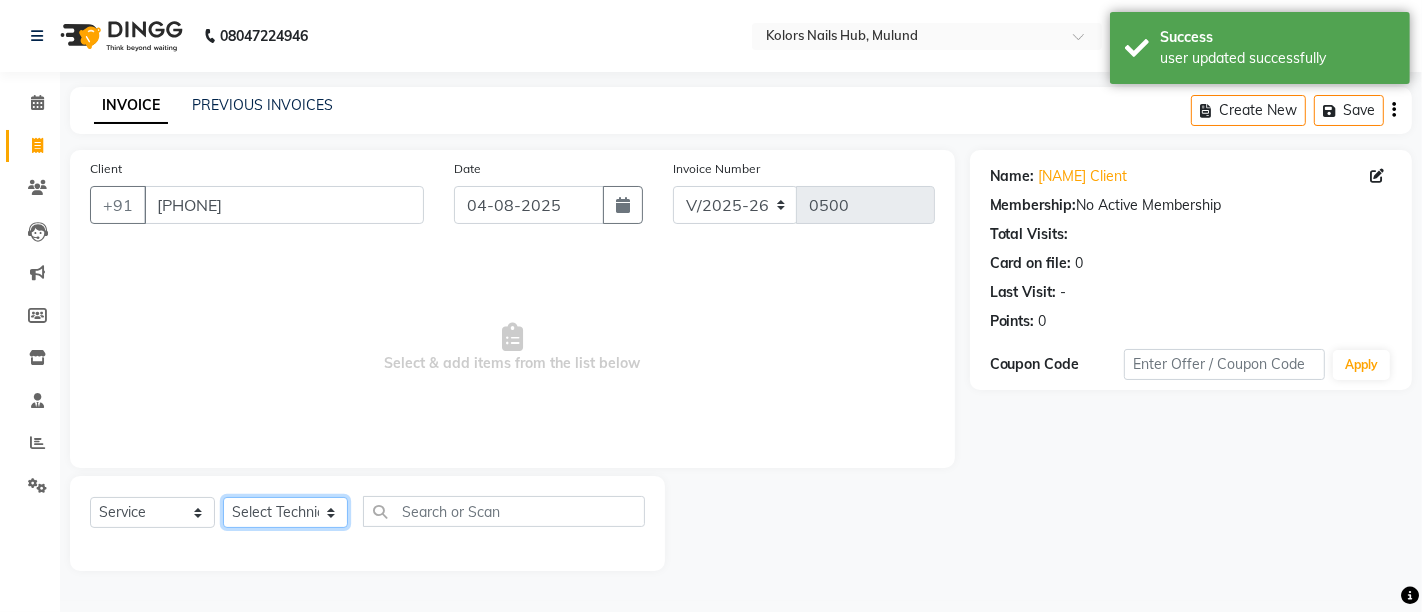 click on "Select Technician [NAME] [NAME] [NAME]" 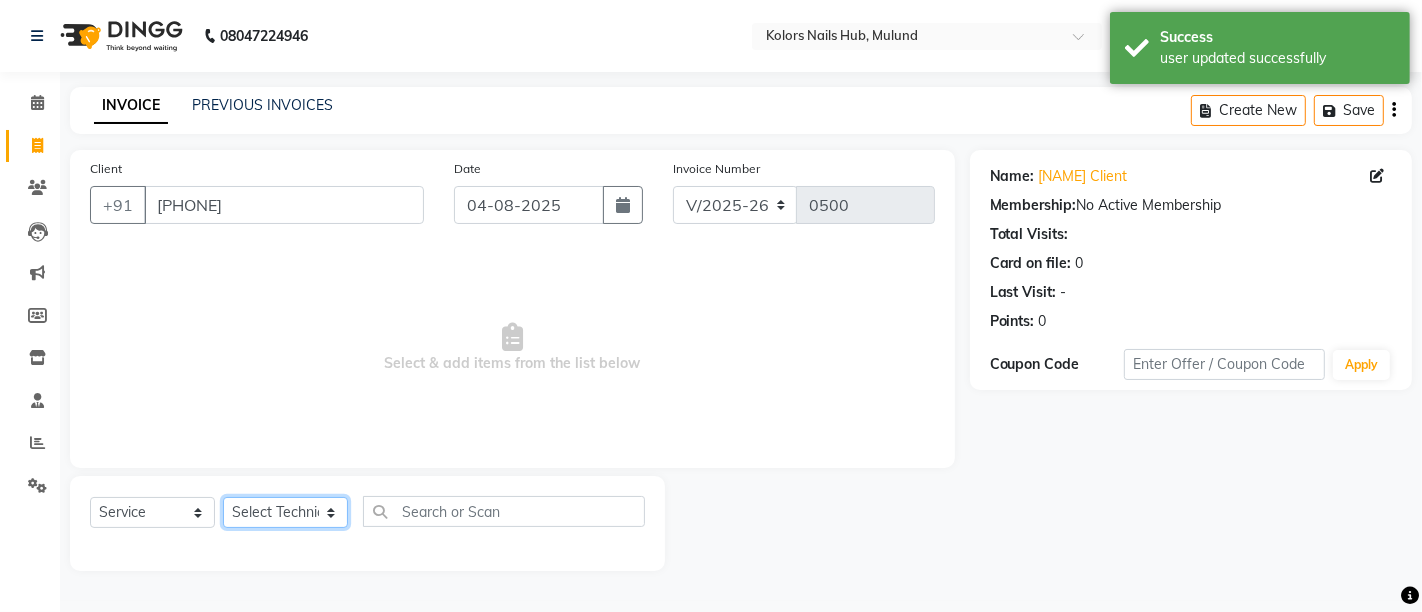 select on "66923" 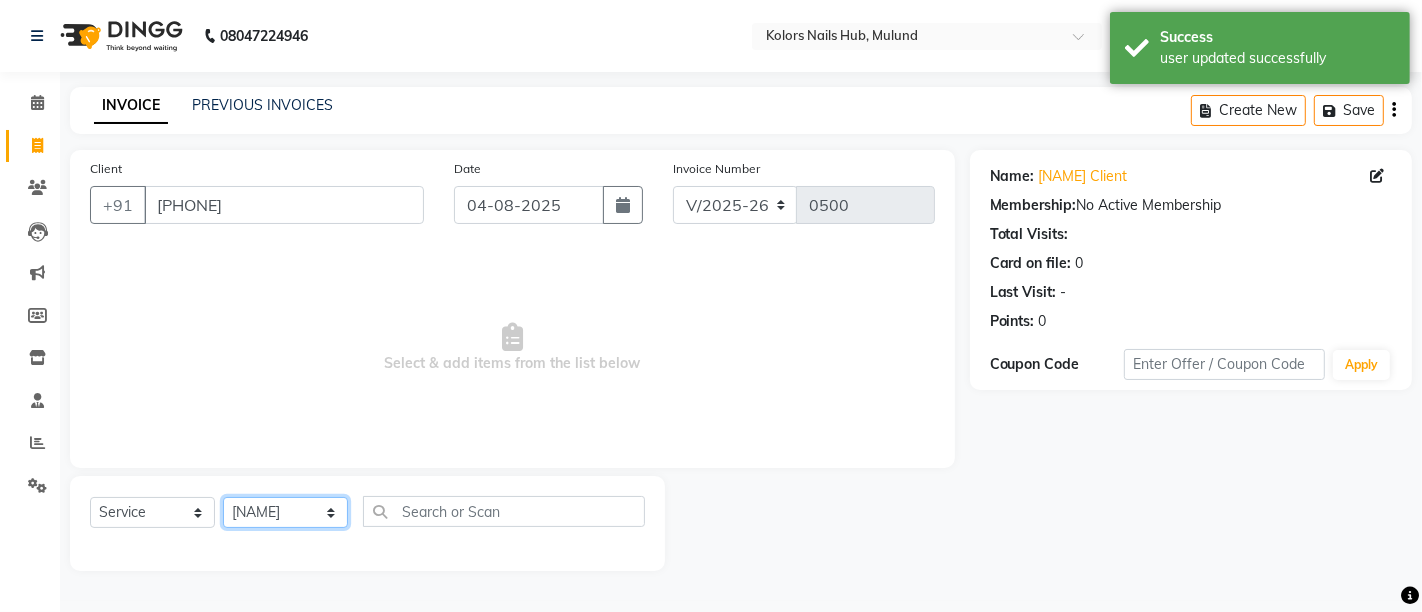 click on "Select Technician [NAME] [NAME] [NAME]" 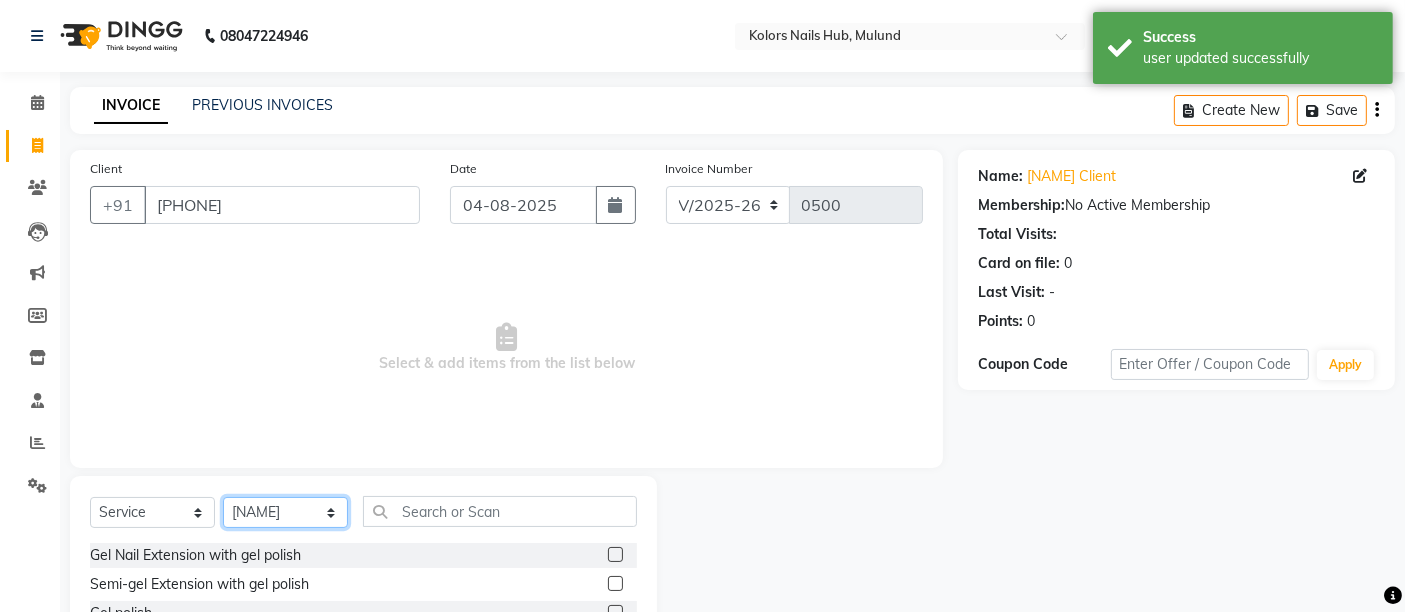 scroll, scrollTop: 133, scrollLeft: 0, axis: vertical 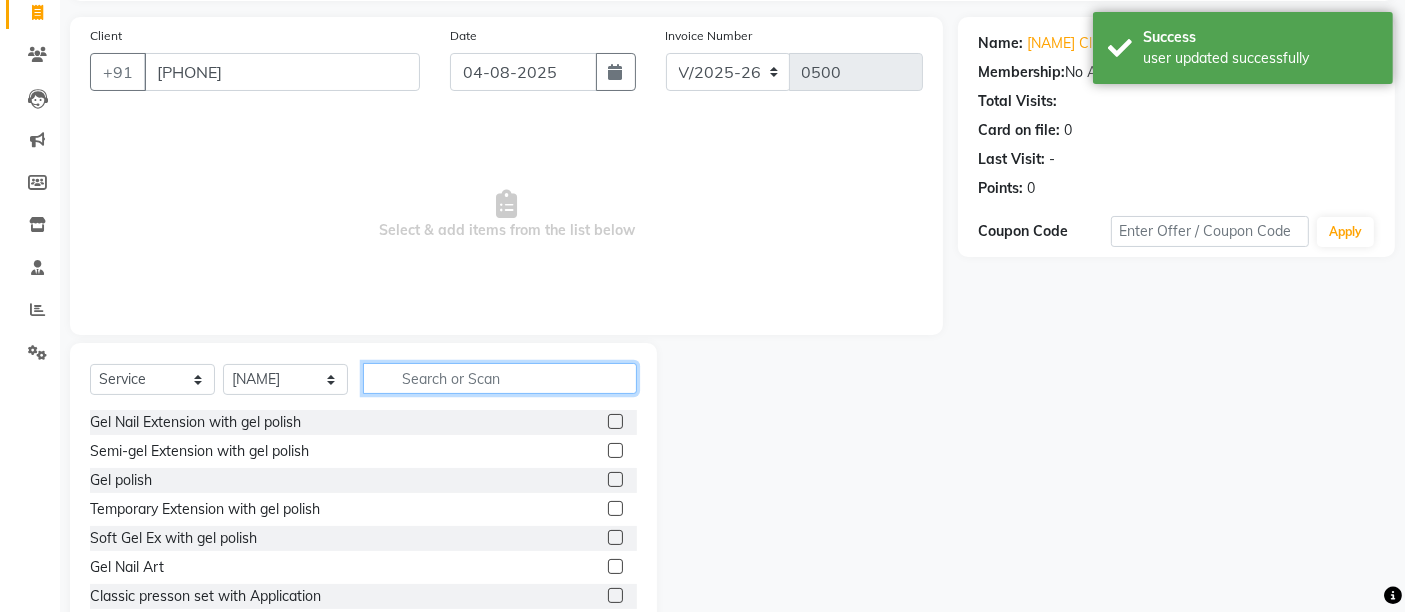 click 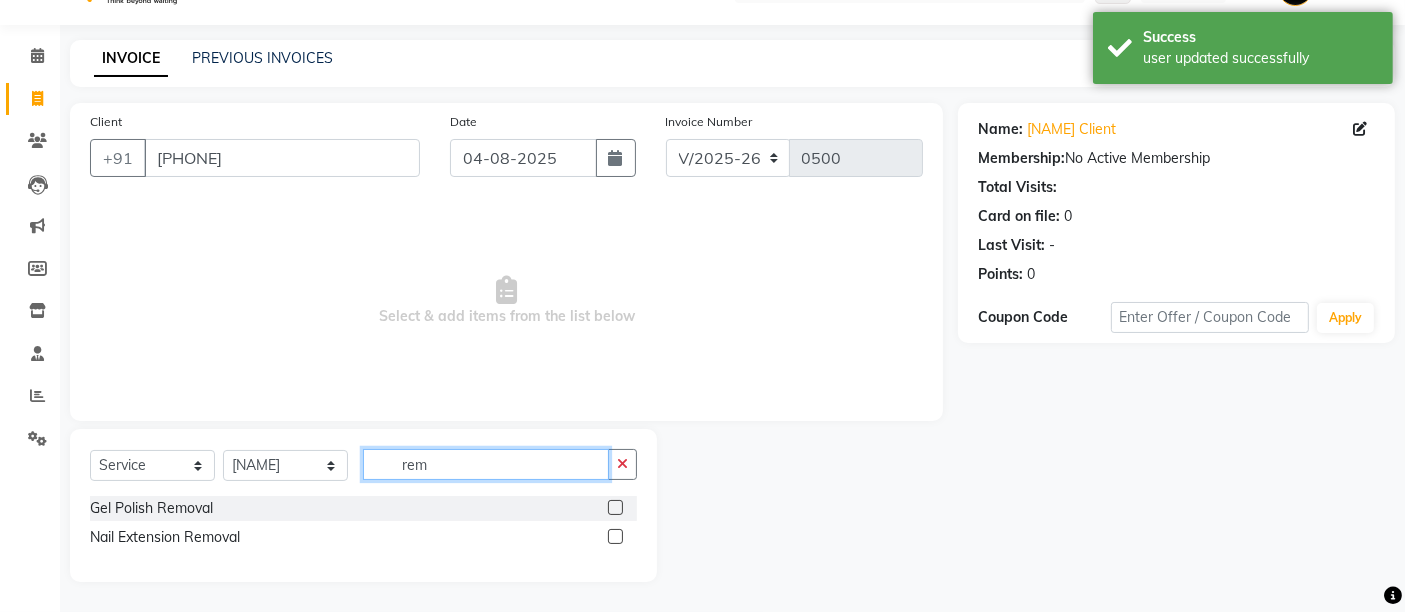 scroll, scrollTop: 45, scrollLeft: 0, axis: vertical 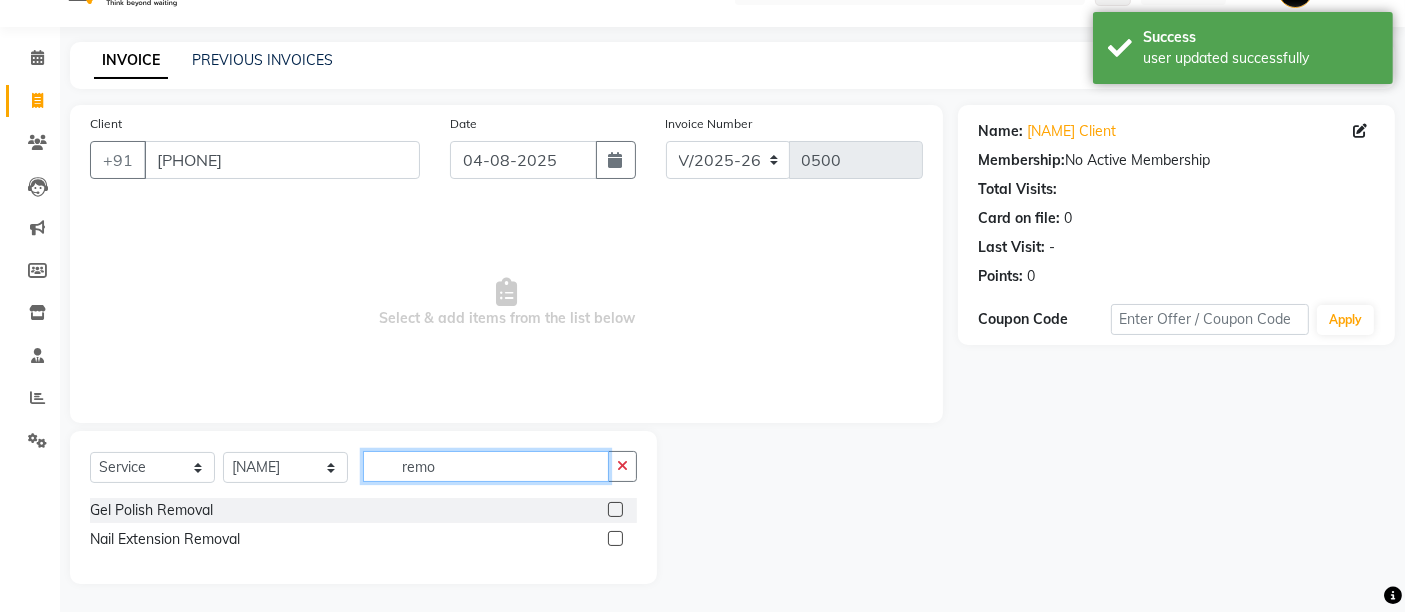type on "remo" 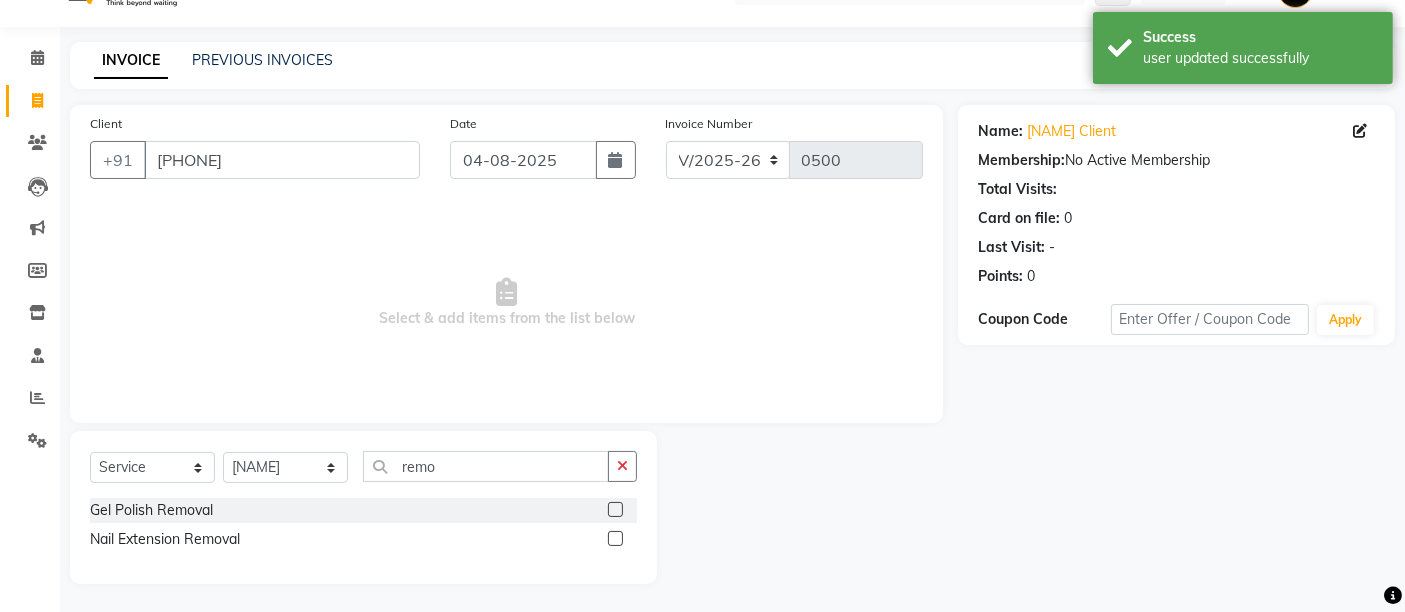 click 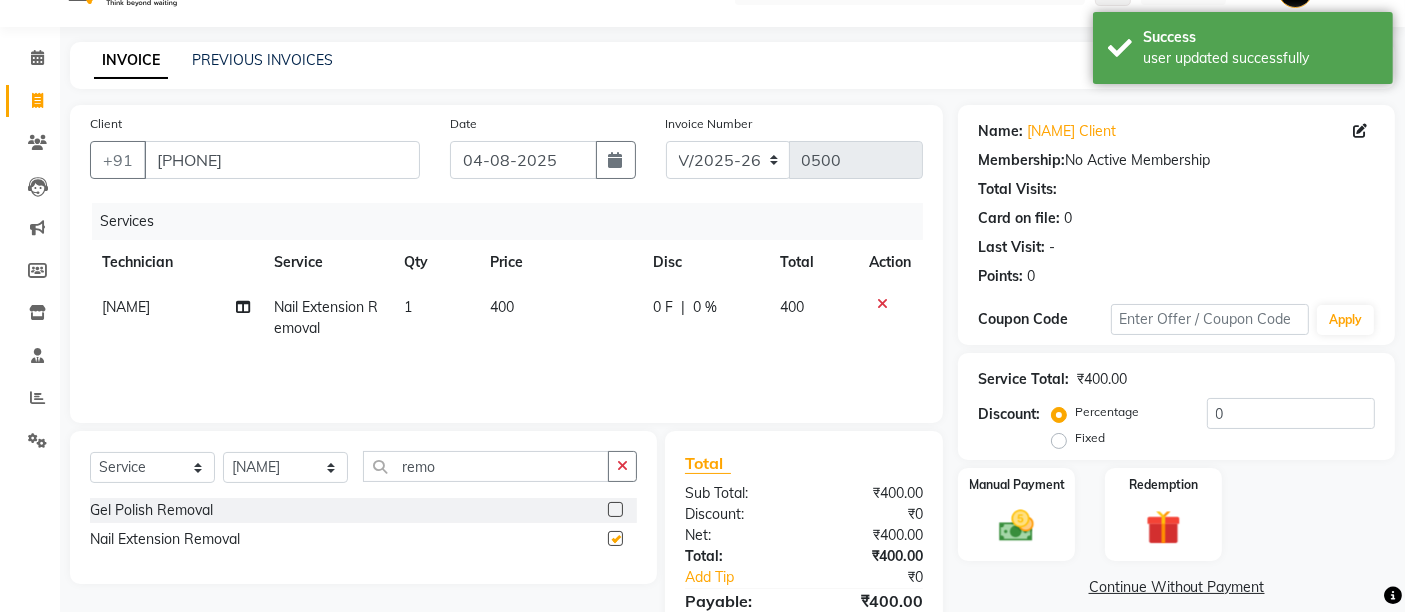 checkbox on "false" 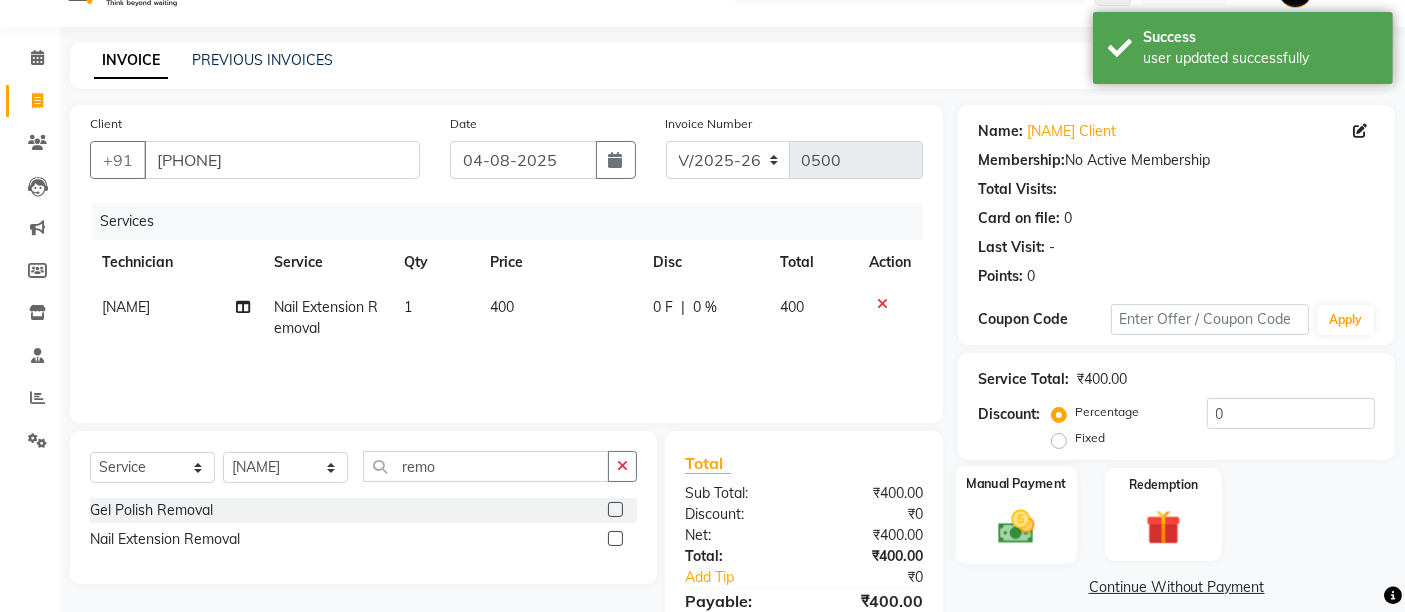 click on "Manual Payment" 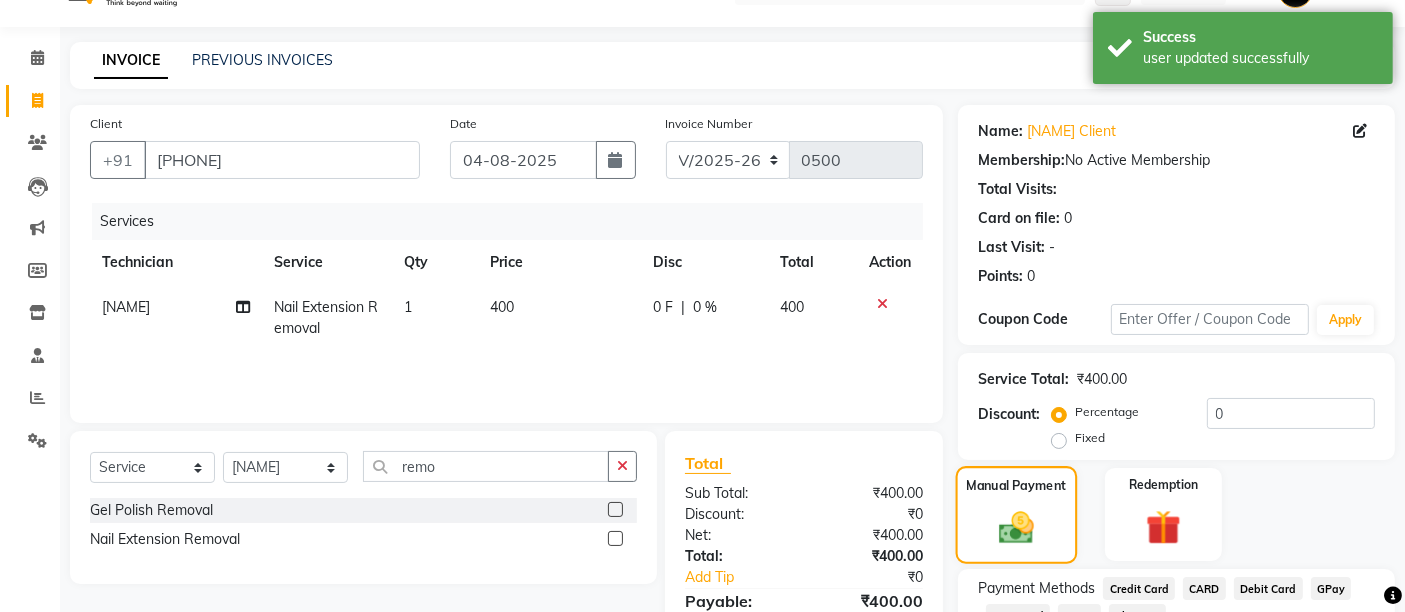 scroll, scrollTop: 192, scrollLeft: 0, axis: vertical 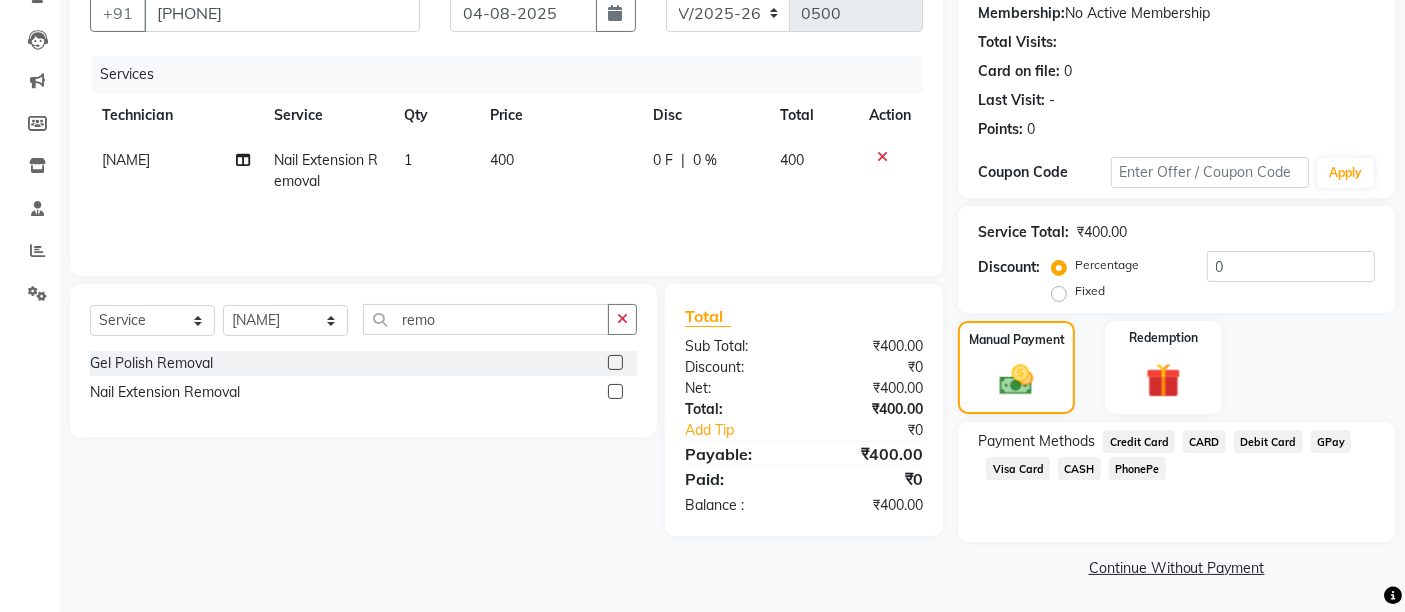 click on "CASH" 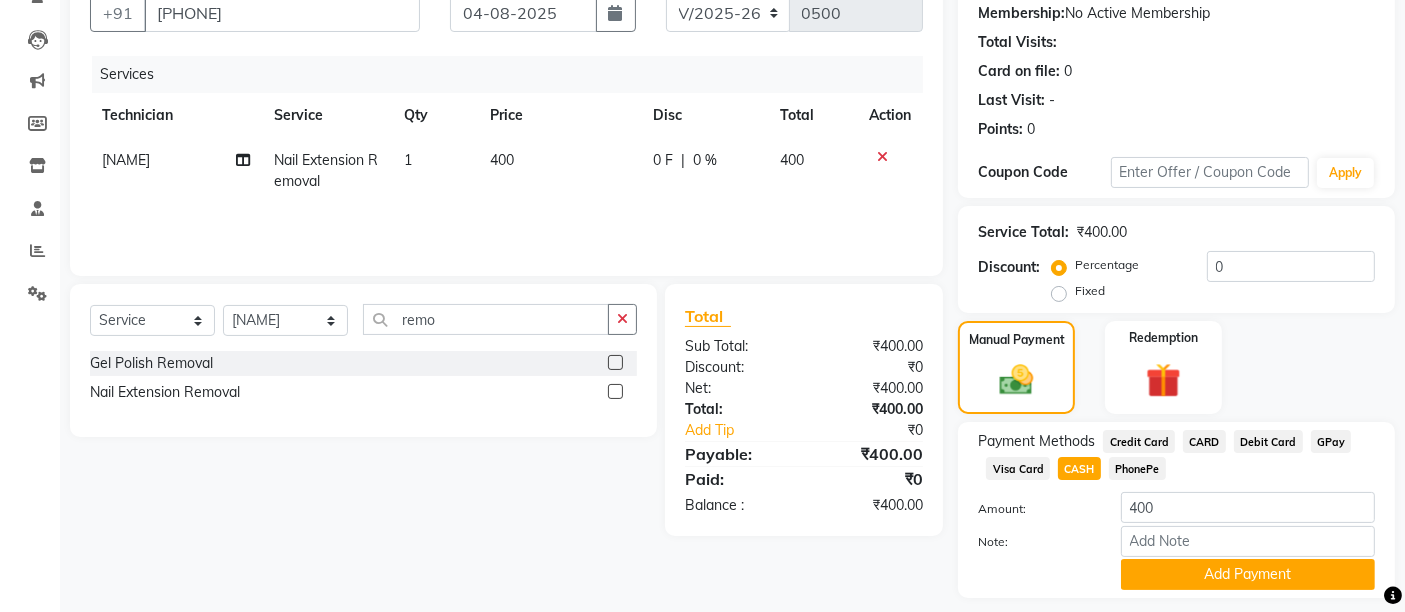 scroll, scrollTop: 248, scrollLeft: 0, axis: vertical 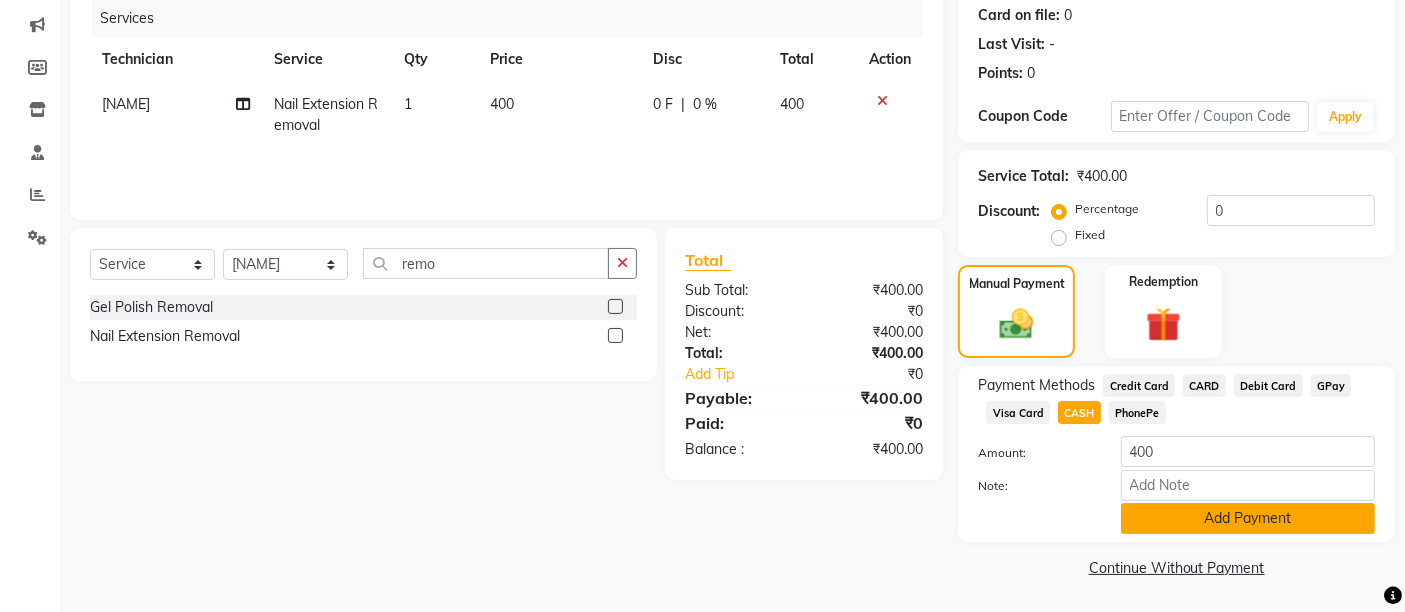 click on "Add Payment" 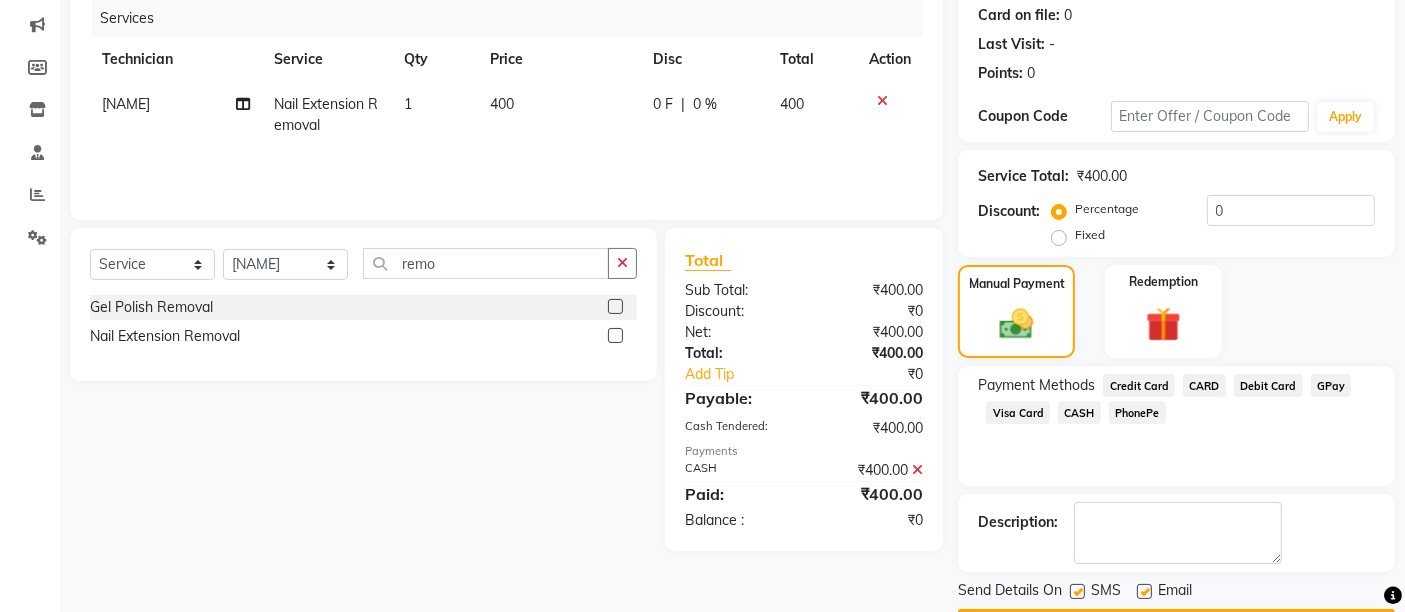 scroll, scrollTop: 304, scrollLeft: 0, axis: vertical 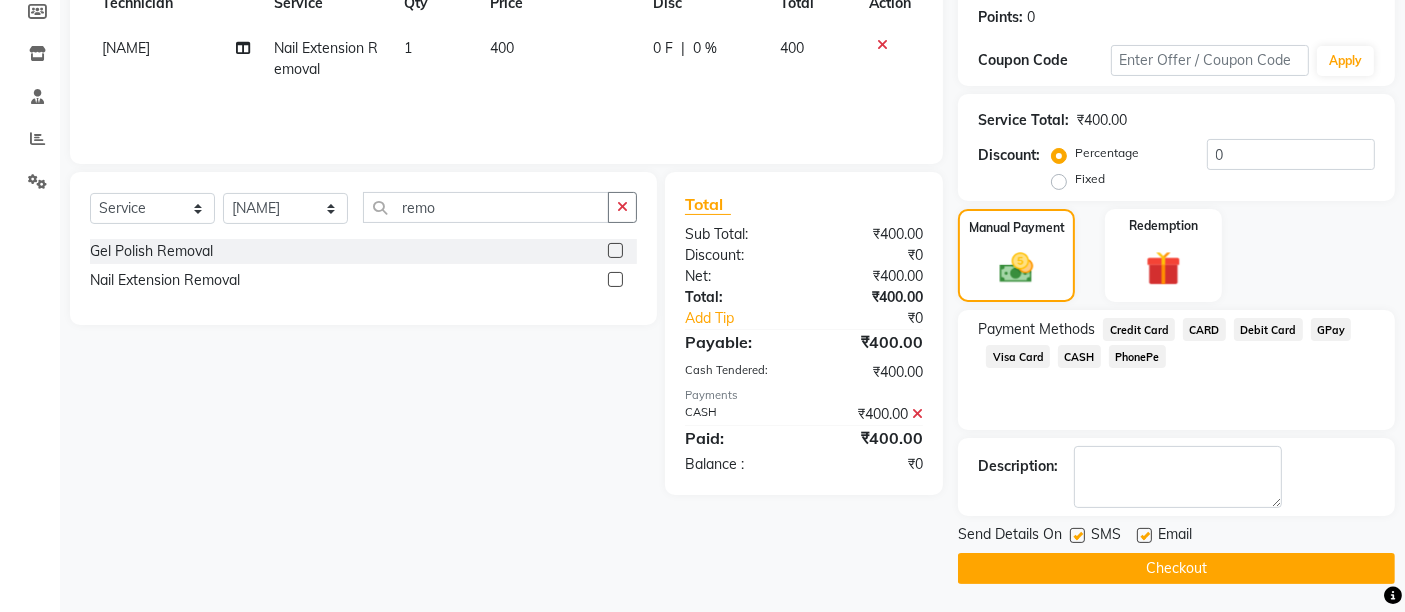 click on "Checkout" 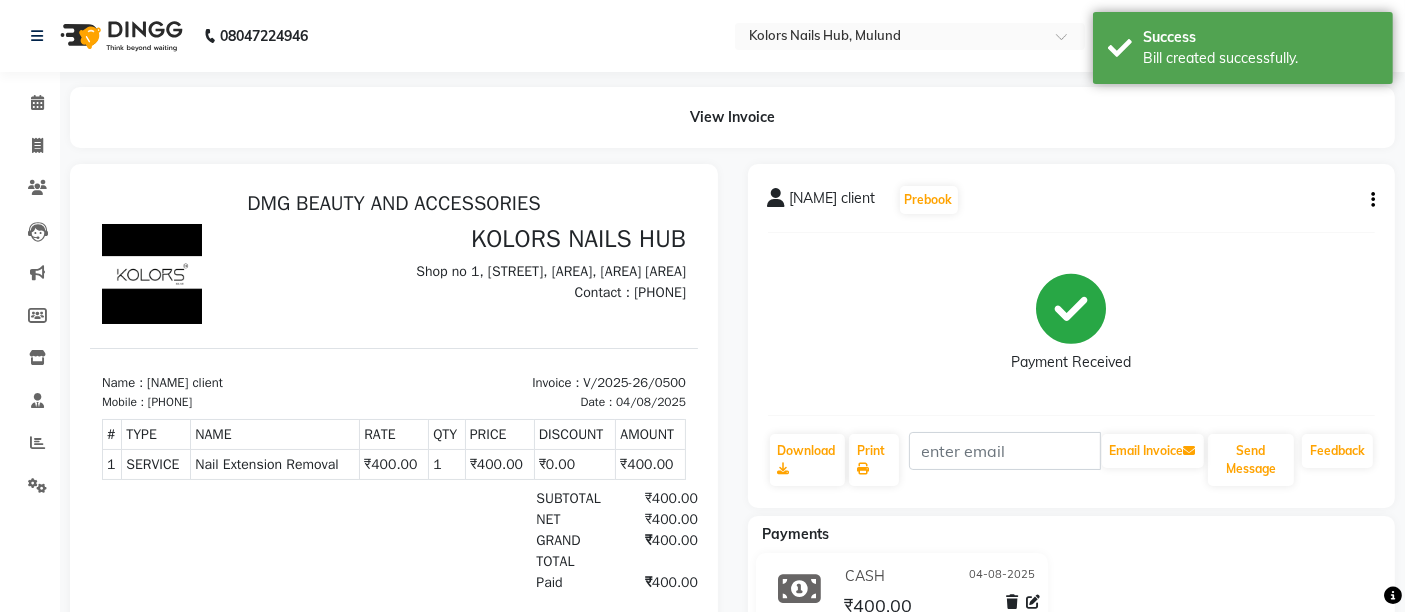 scroll, scrollTop: 0, scrollLeft: 0, axis: both 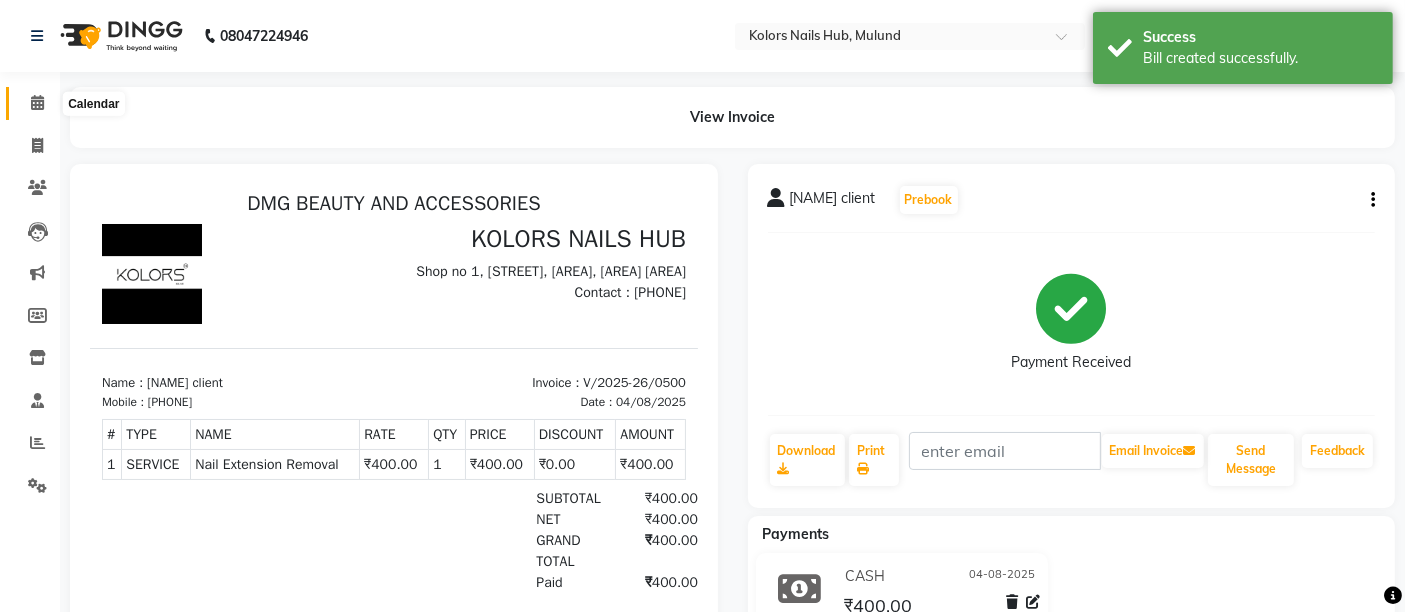click 